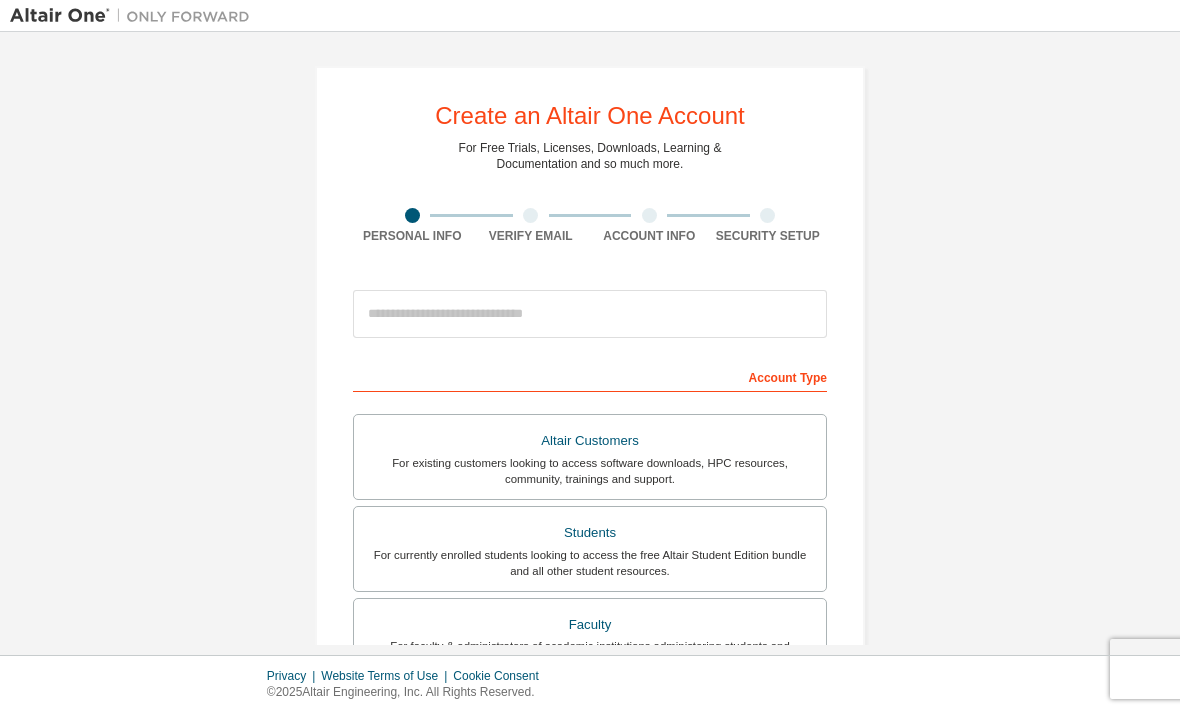scroll, scrollTop: 0, scrollLeft: 0, axis: both 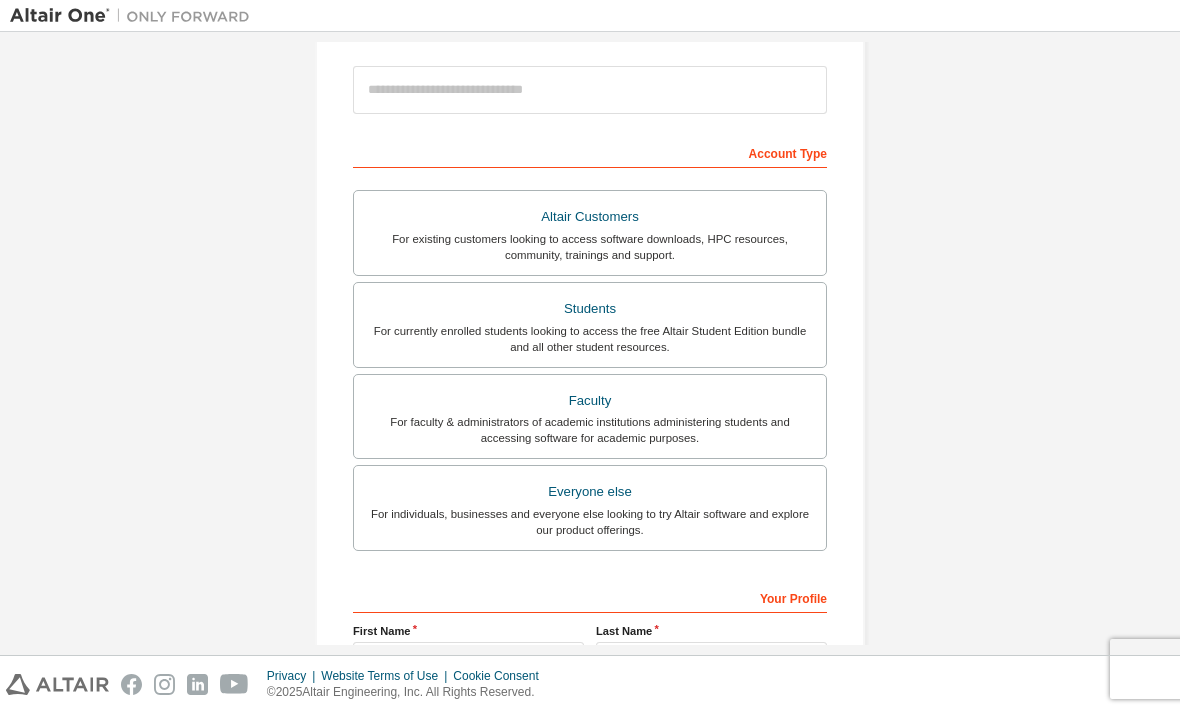 click on "For currently enrolled students looking to access the free Altair Student Edition bundle and all other student resources." at bounding box center [590, 339] 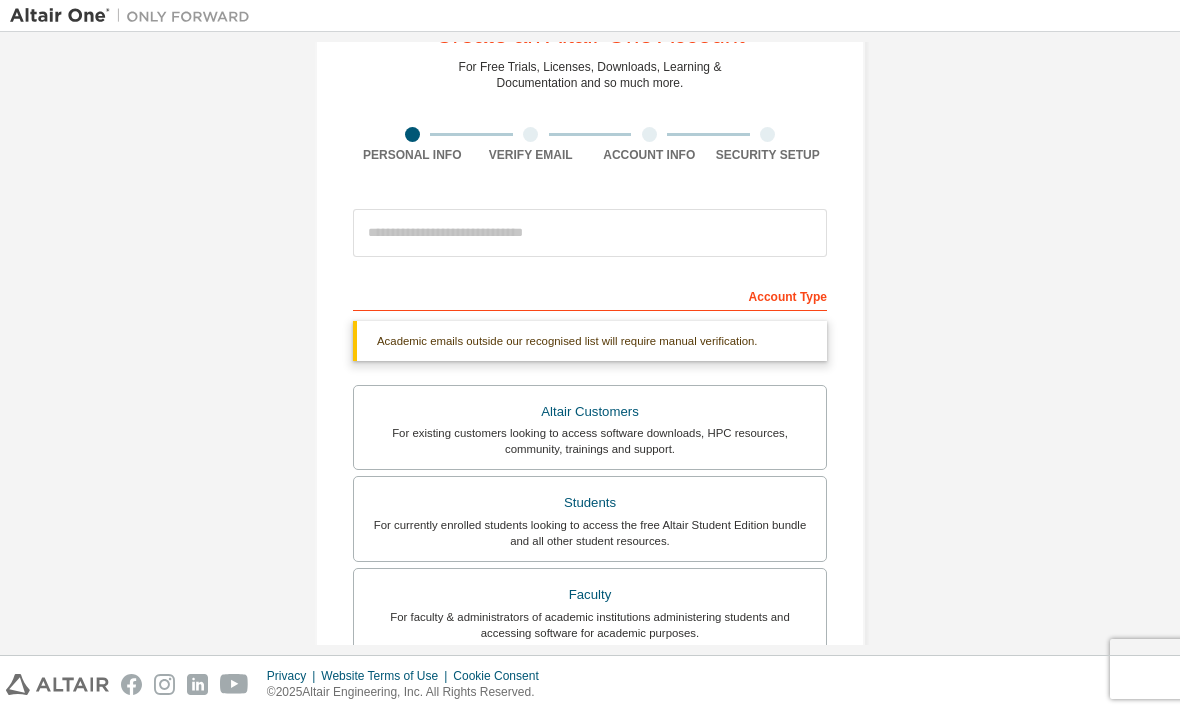 scroll, scrollTop: 85, scrollLeft: 0, axis: vertical 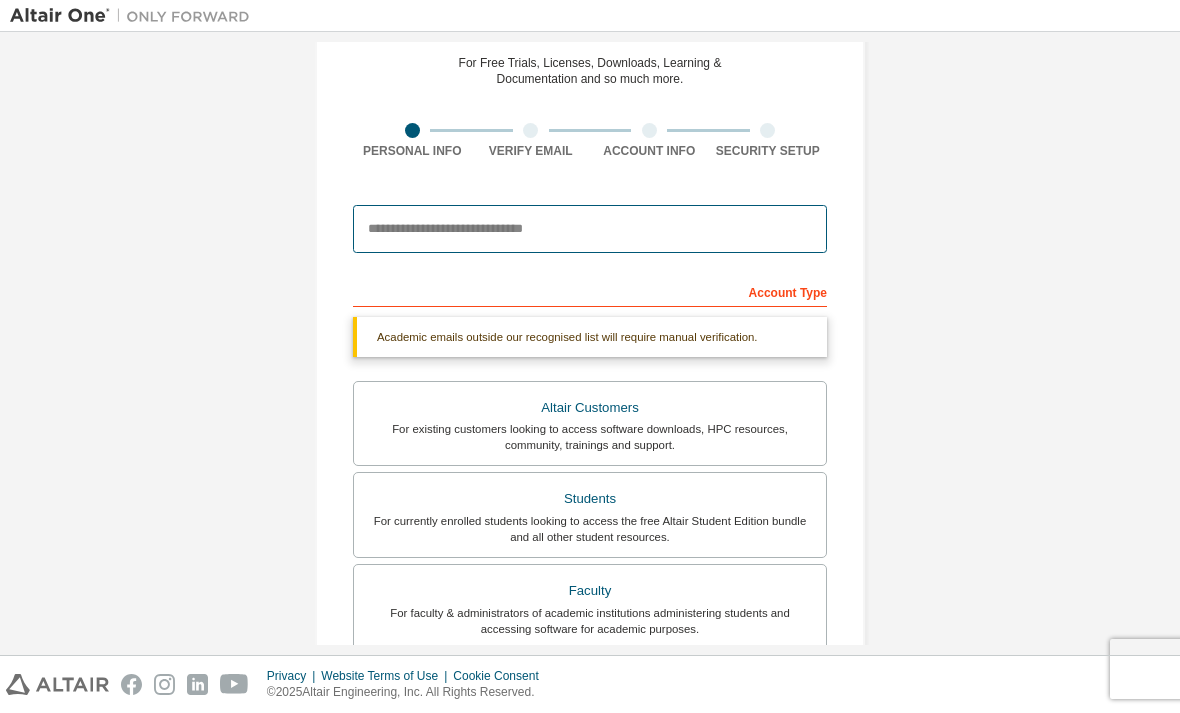 click at bounding box center [590, 229] 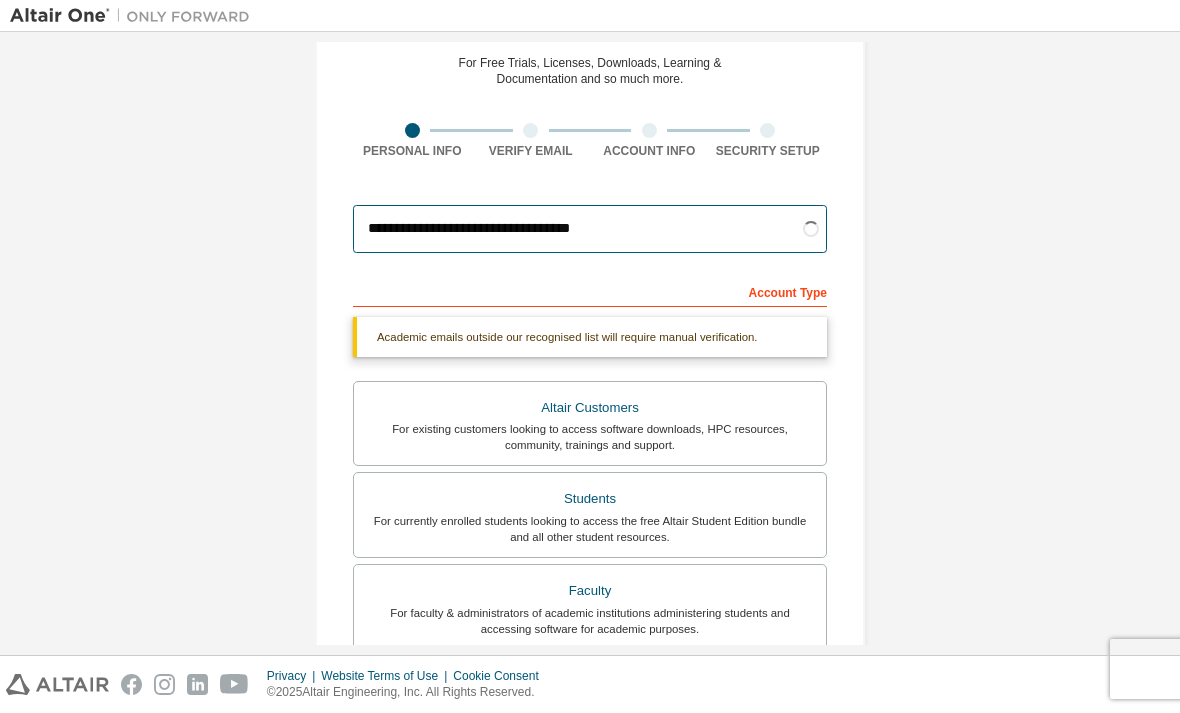 scroll, scrollTop: 152, scrollLeft: 0, axis: vertical 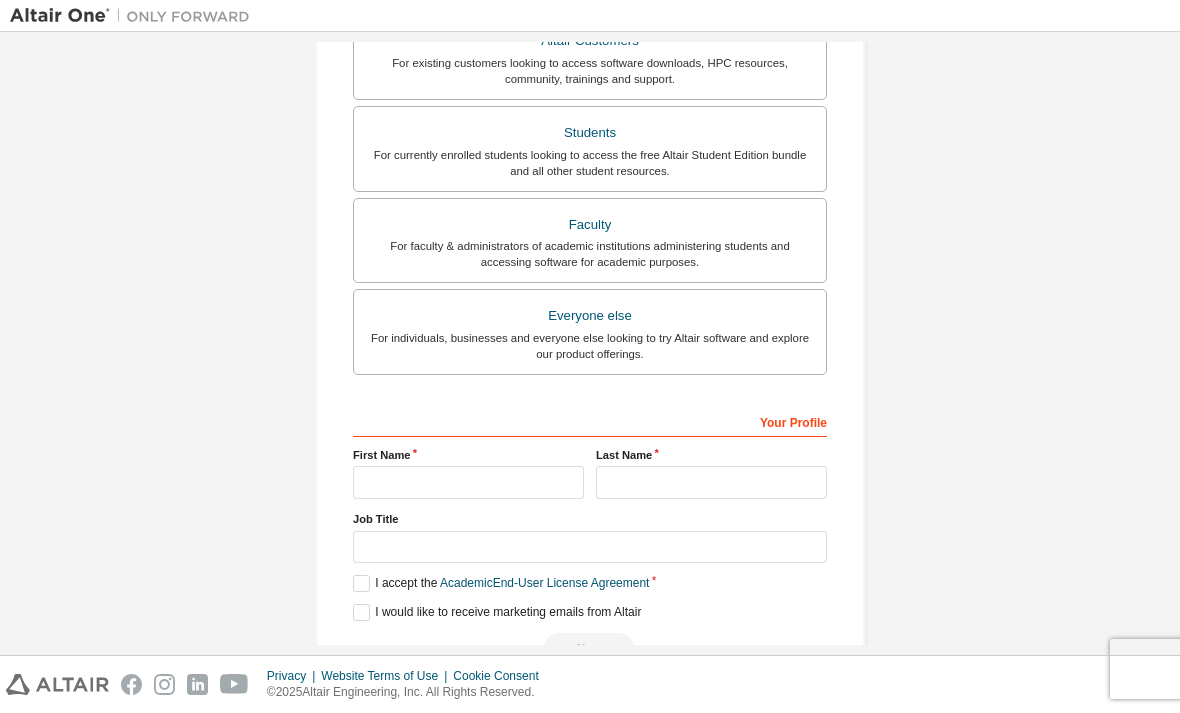 type on "**********" 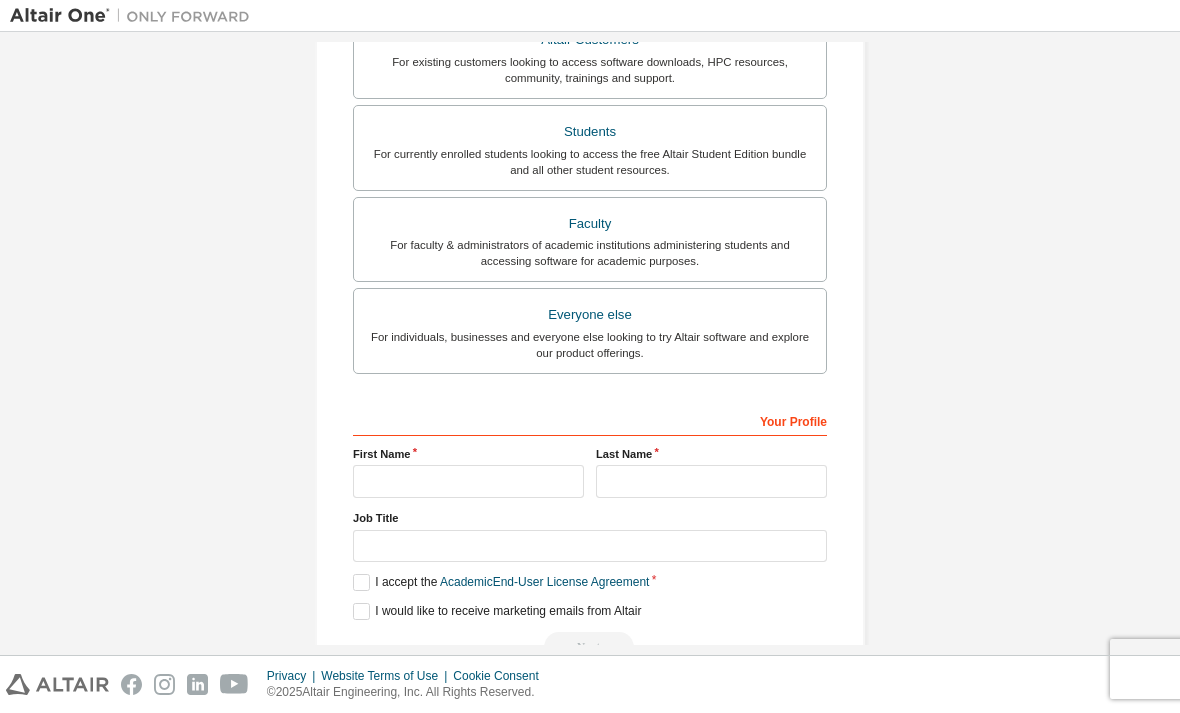 scroll, scrollTop: 400, scrollLeft: 0, axis: vertical 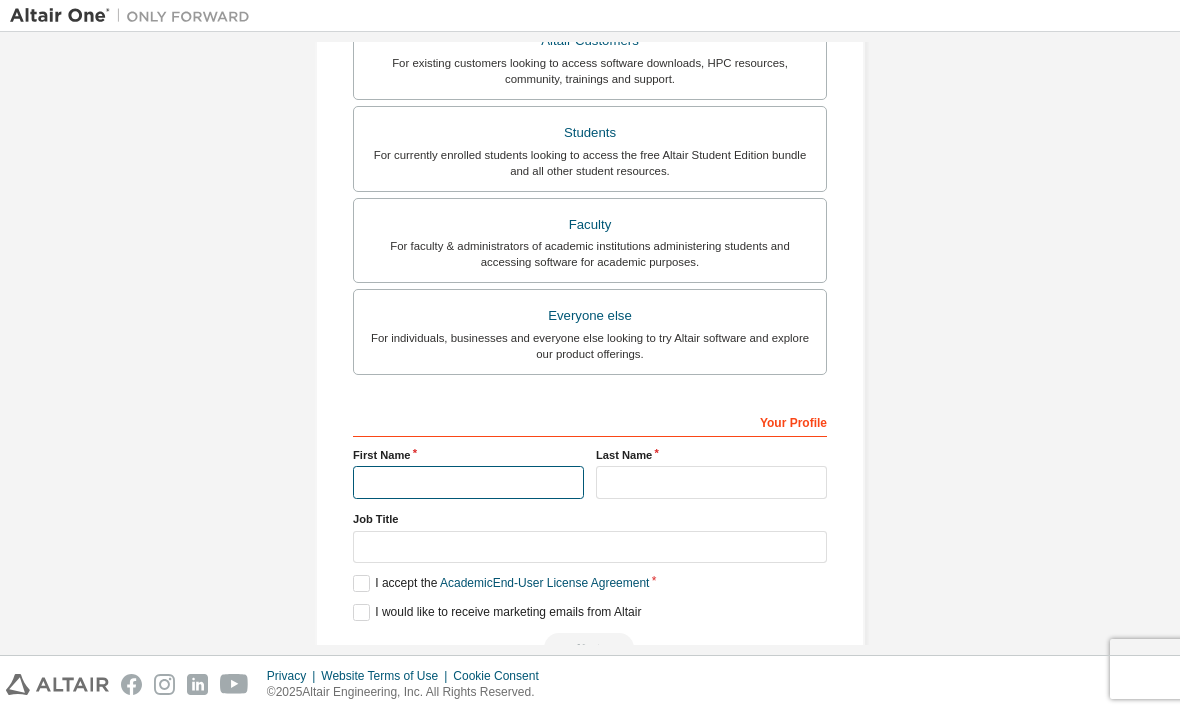 click at bounding box center [468, 482] 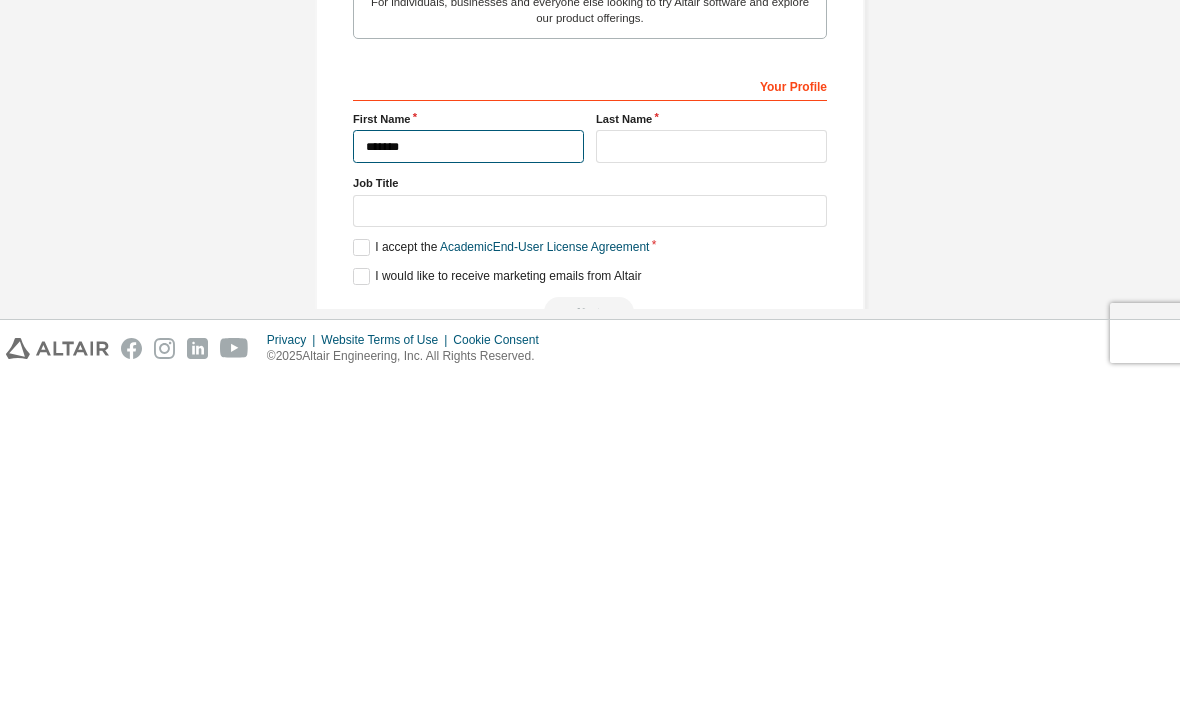 type on "*******" 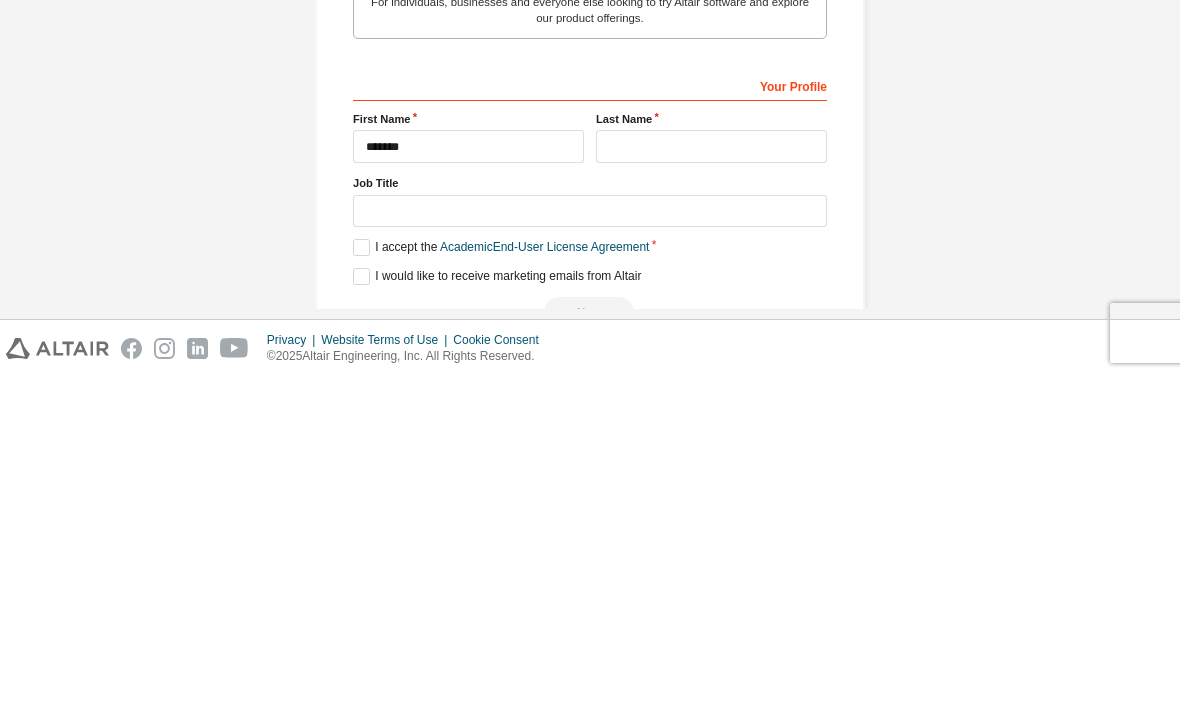 click on "Last Name" at bounding box center [711, 455] 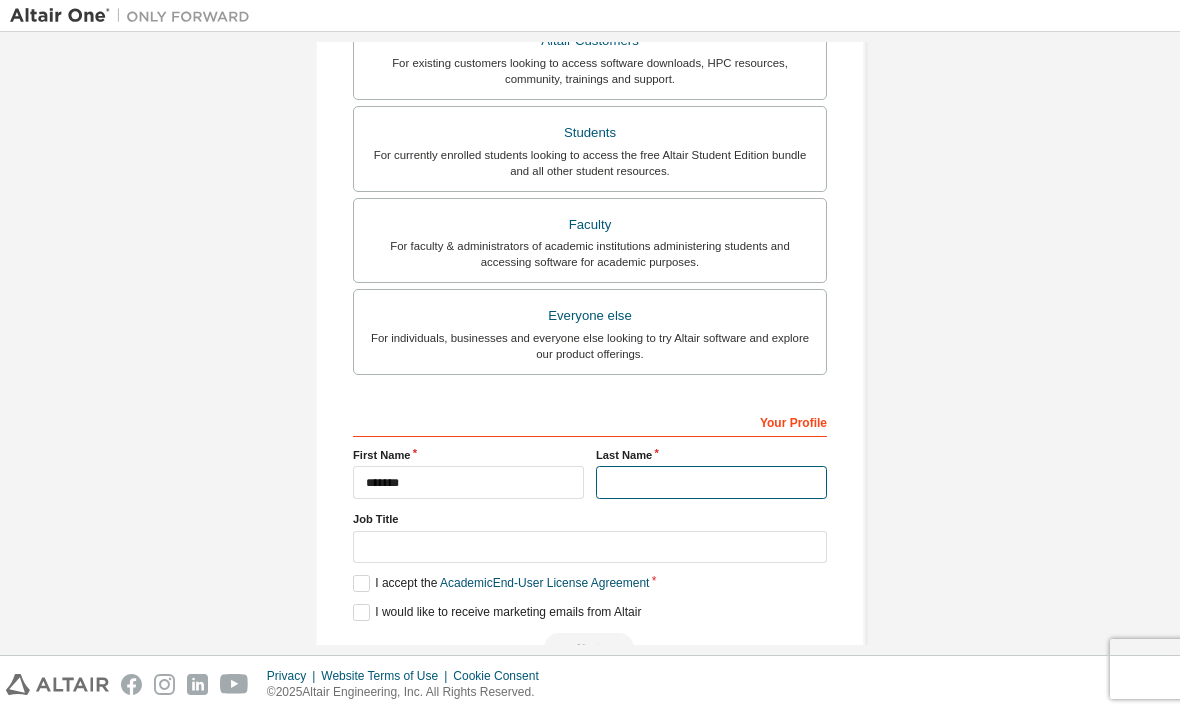 click at bounding box center (711, 482) 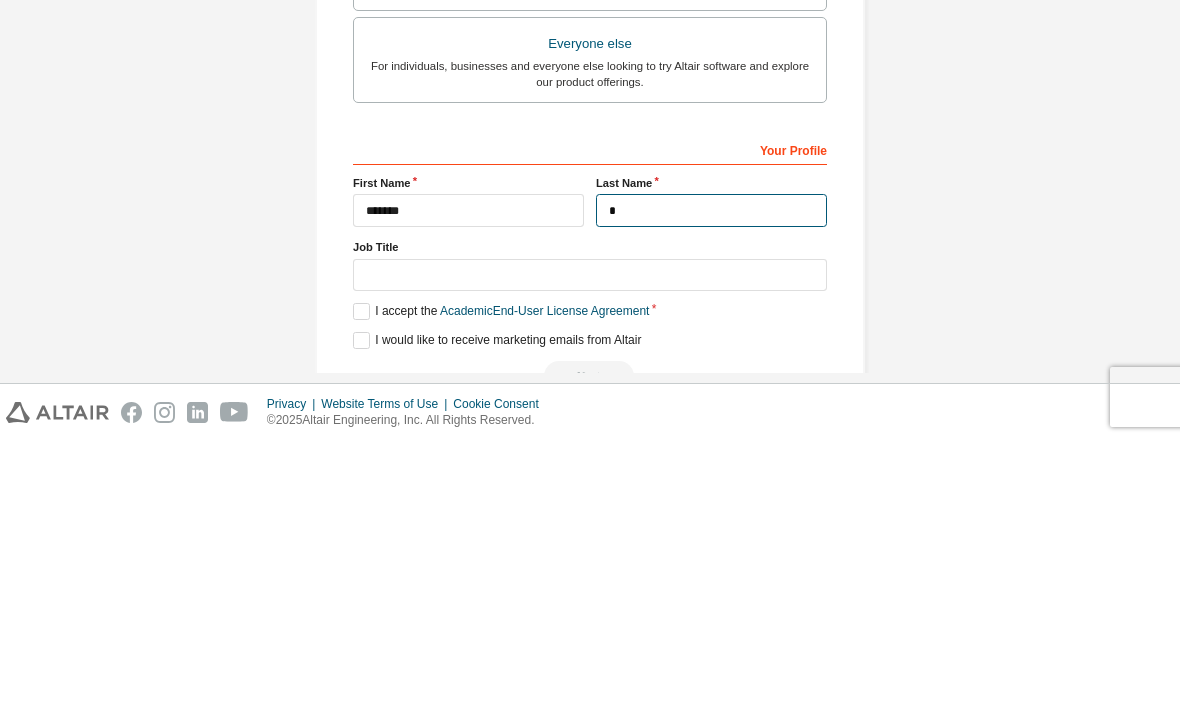 scroll, scrollTop: 396, scrollLeft: 0, axis: vertical 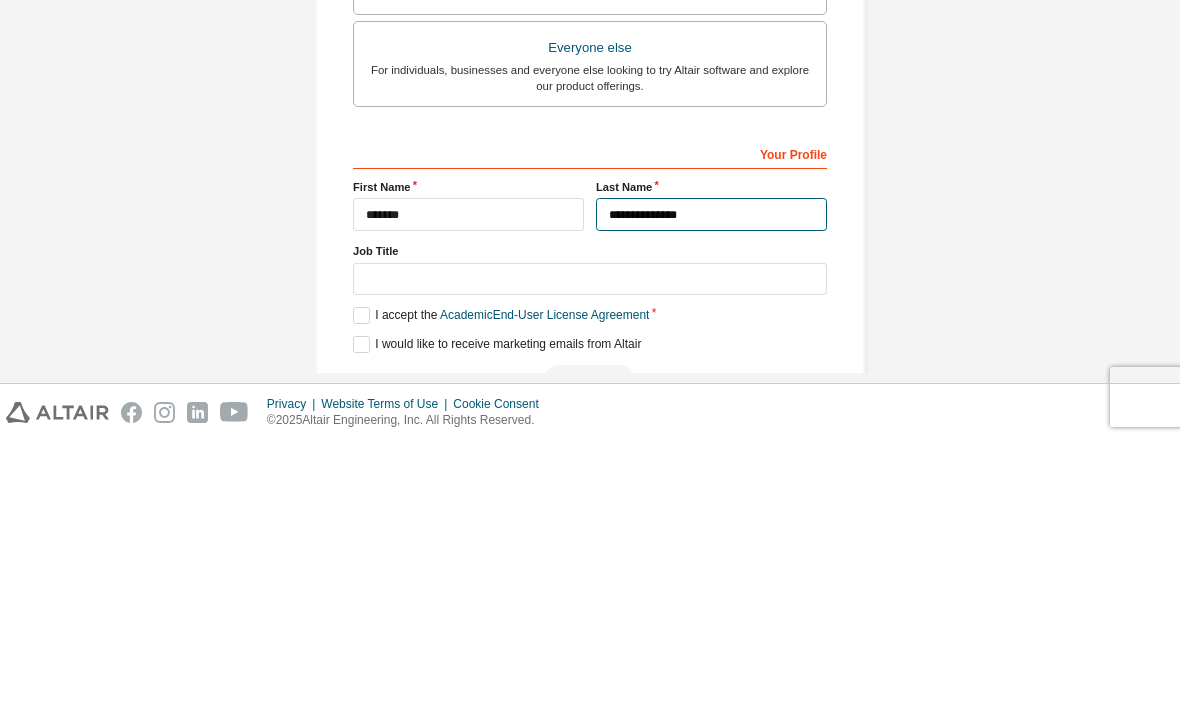 type on "**********" 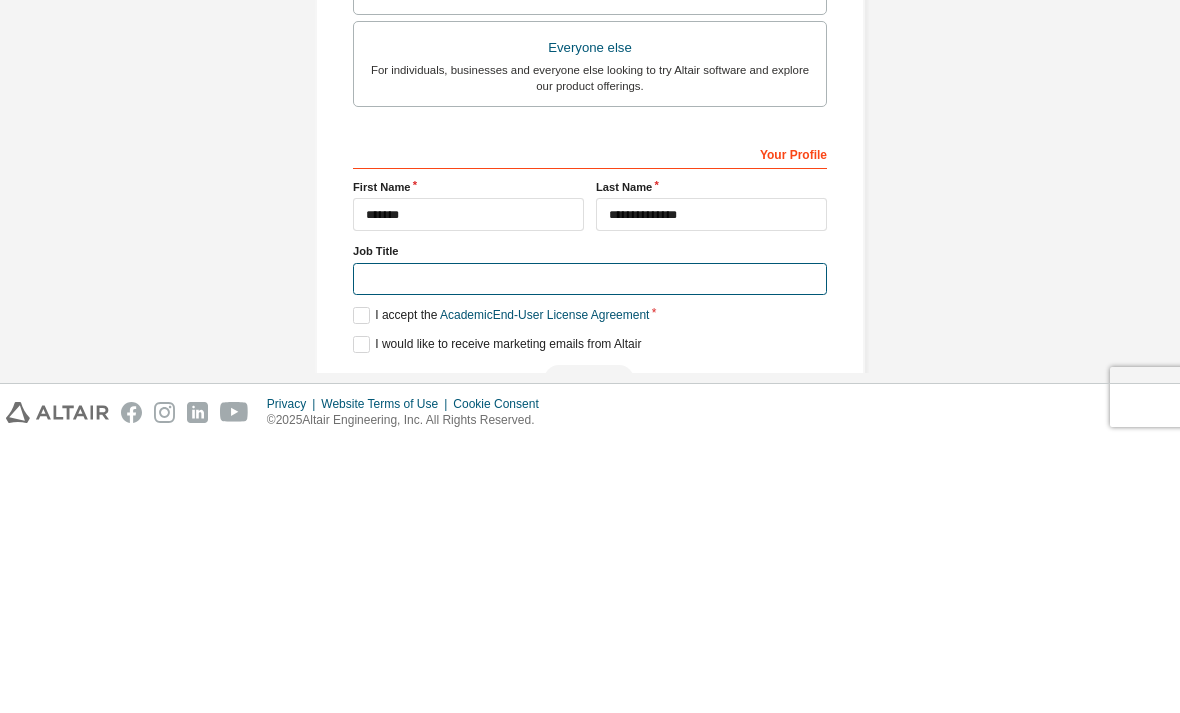 click at bounding box center [590, 551] 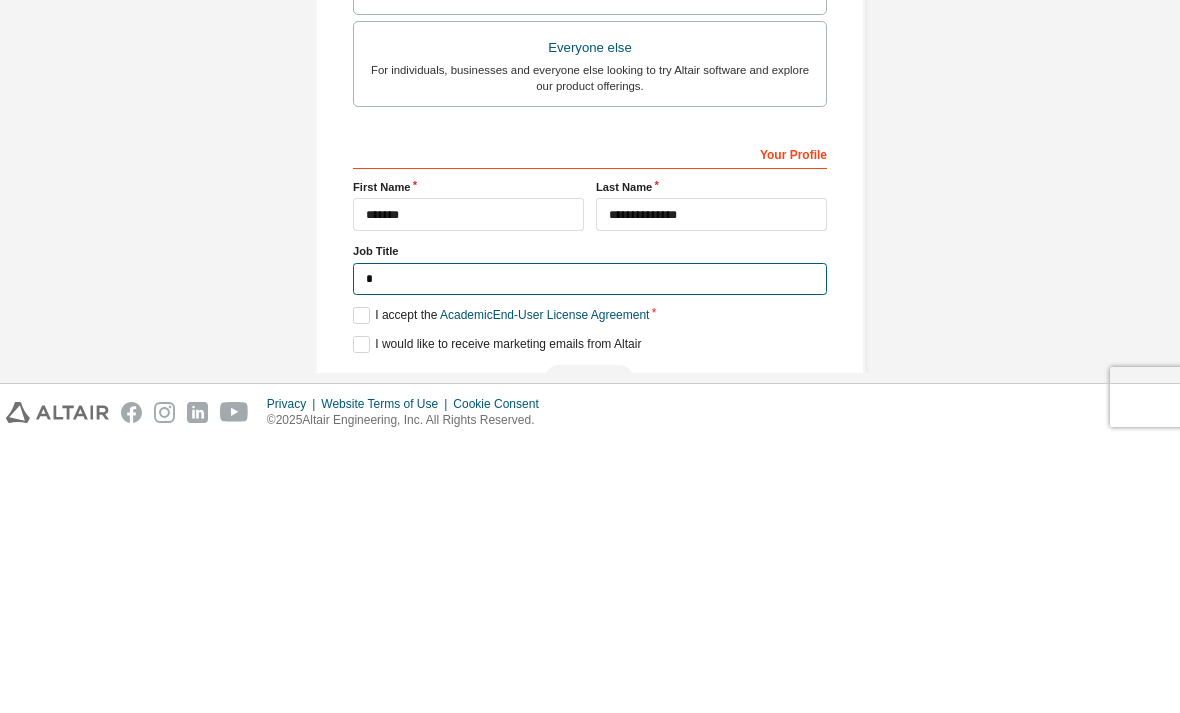 scroll, scrollTop: 392, scrollLeft: 0, axis: vertical 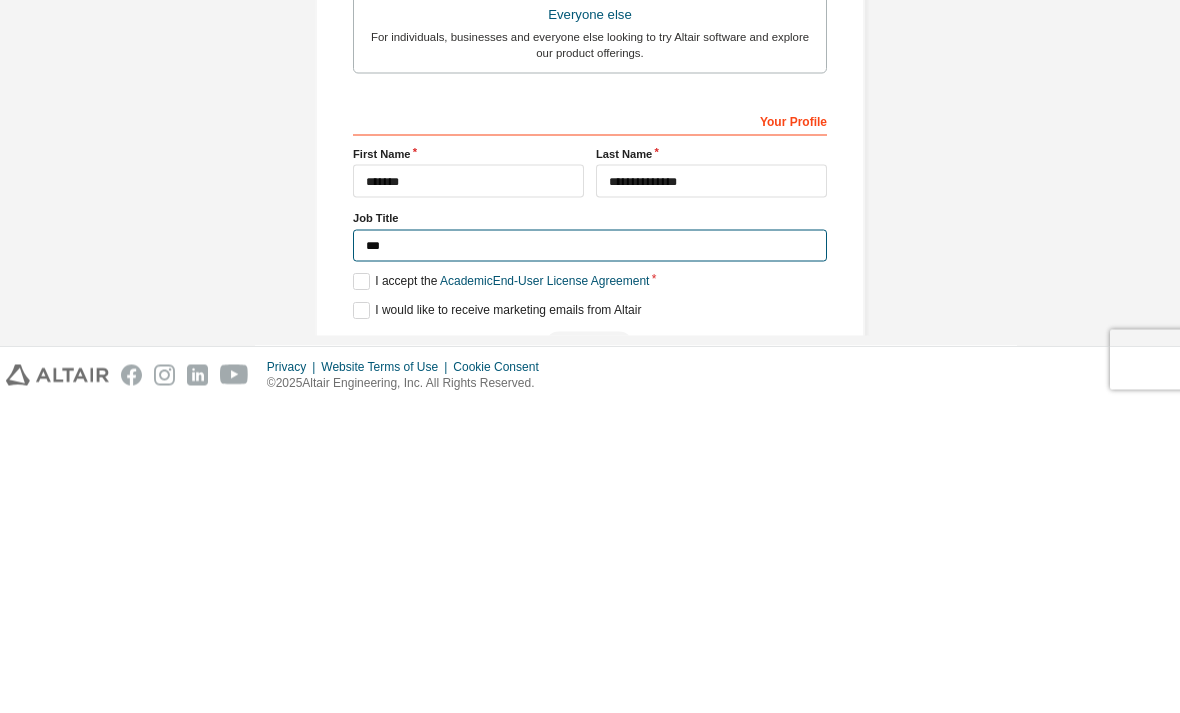 type on "***" 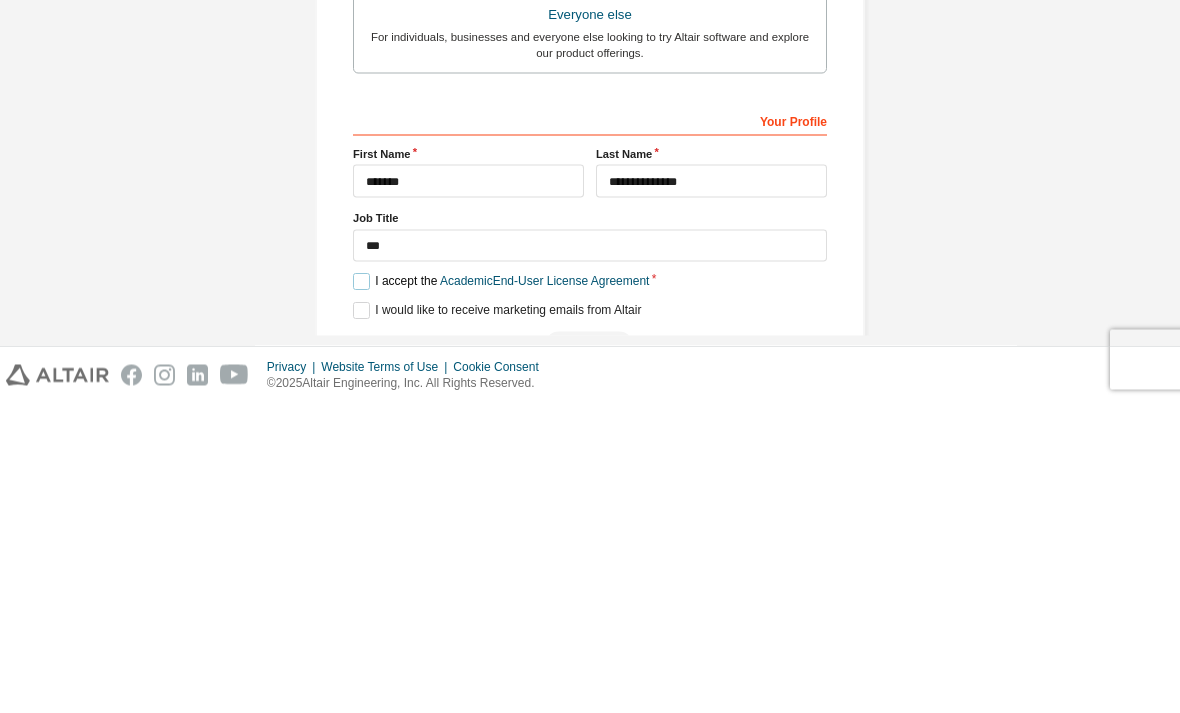 click on "I accept the   Academic   End-User License Agreement" at bounding box center [501, 591] 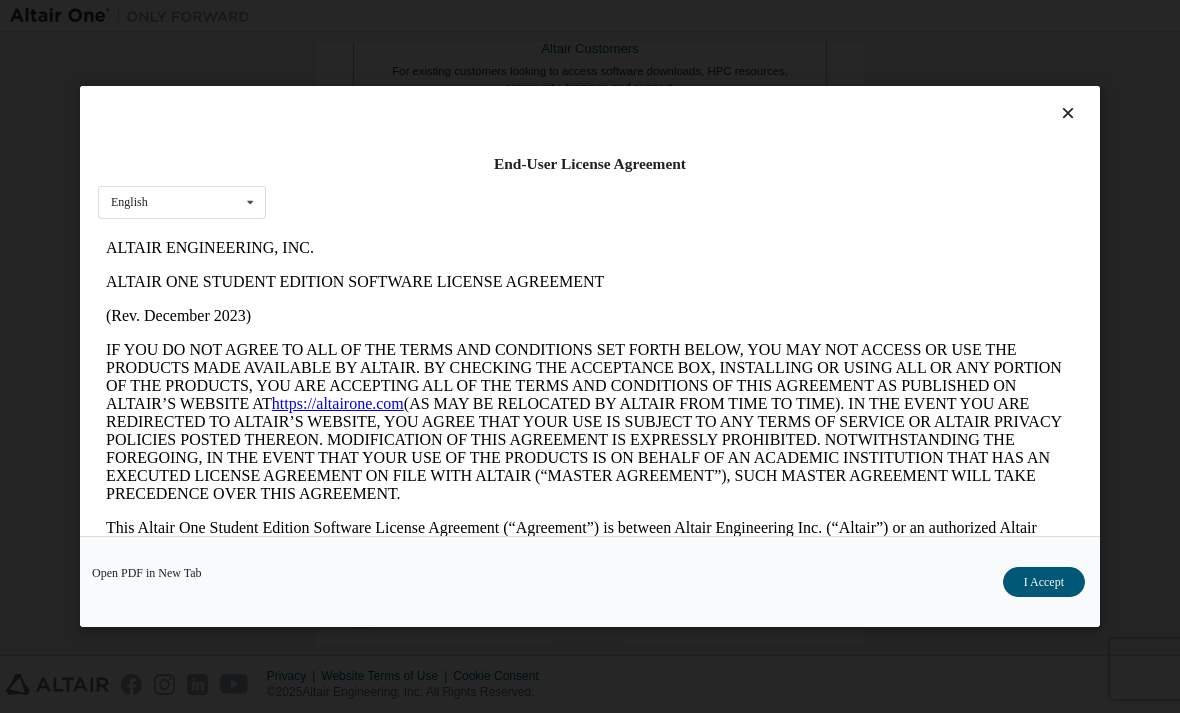 scroll, scrollTop: 0, scrollLeft: 0, axis: both 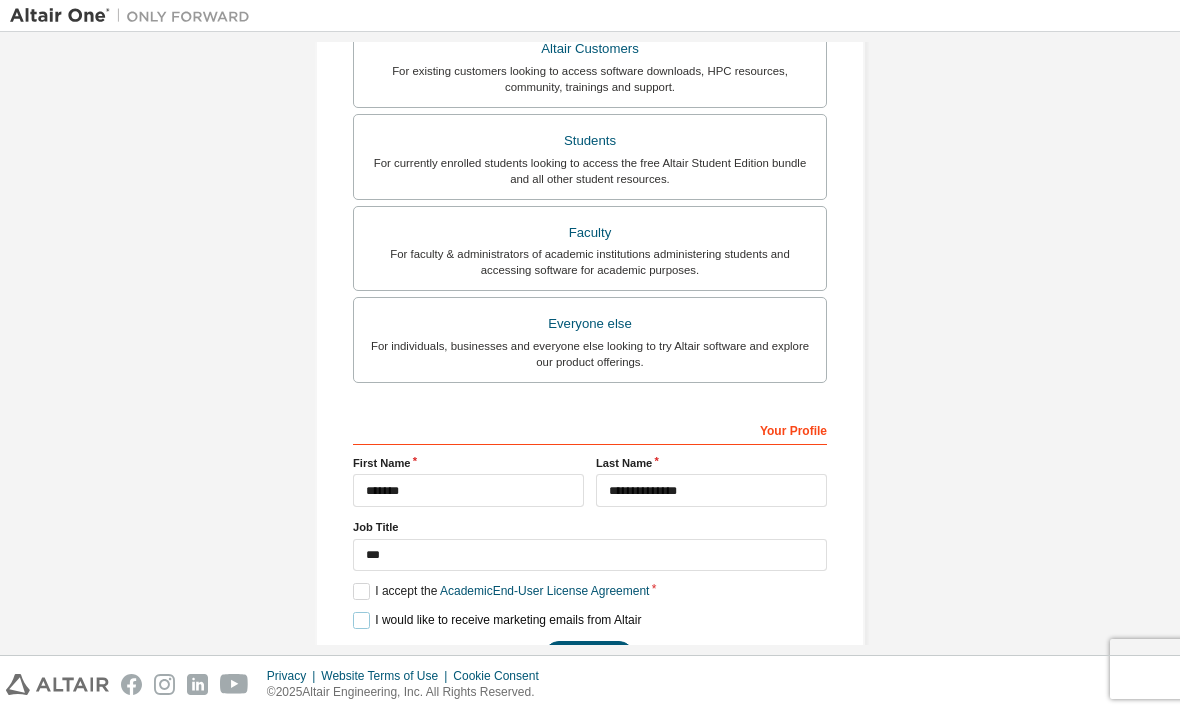 click on "I would like to receive marketing emails from Altair" at bounding box center [497, 620] 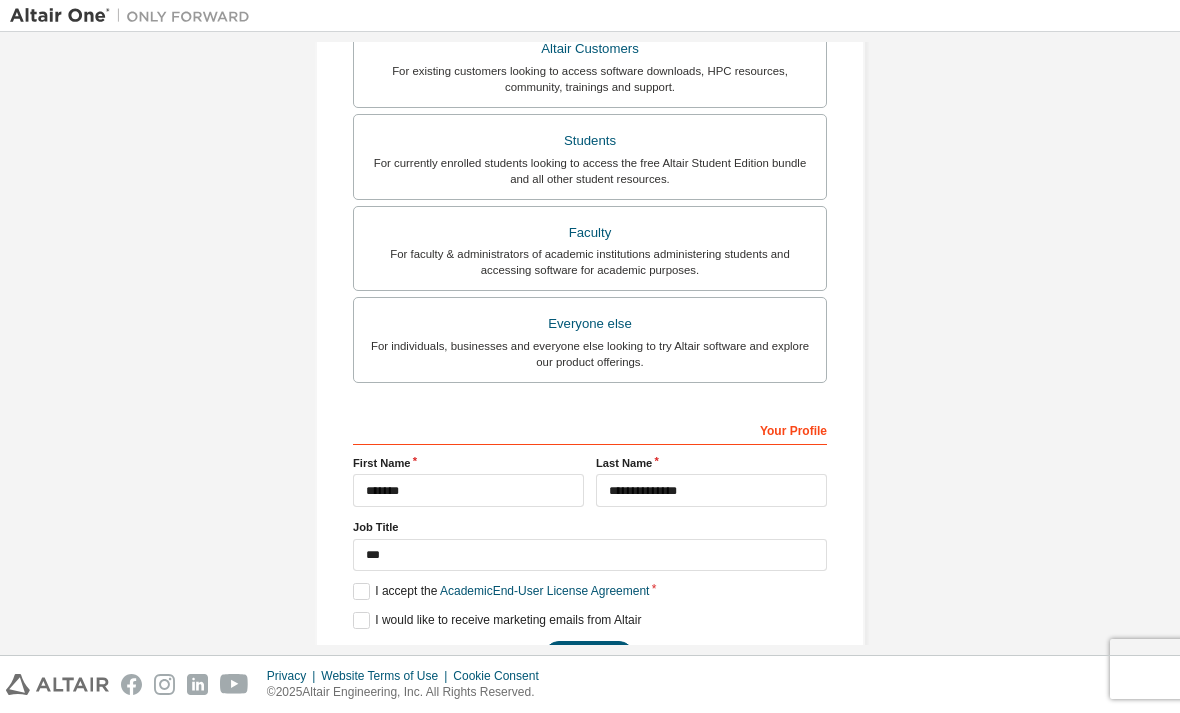 click on "Next" at bounding box center (589, 656) 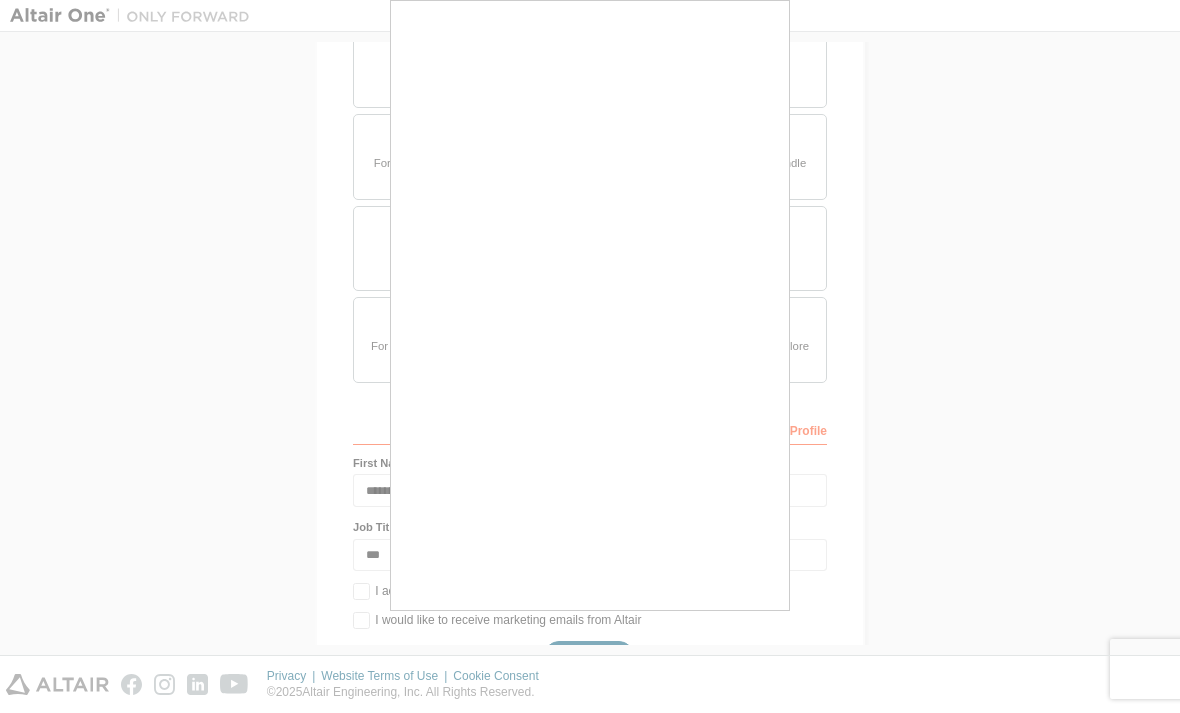 click at bounding box center [590, 356] 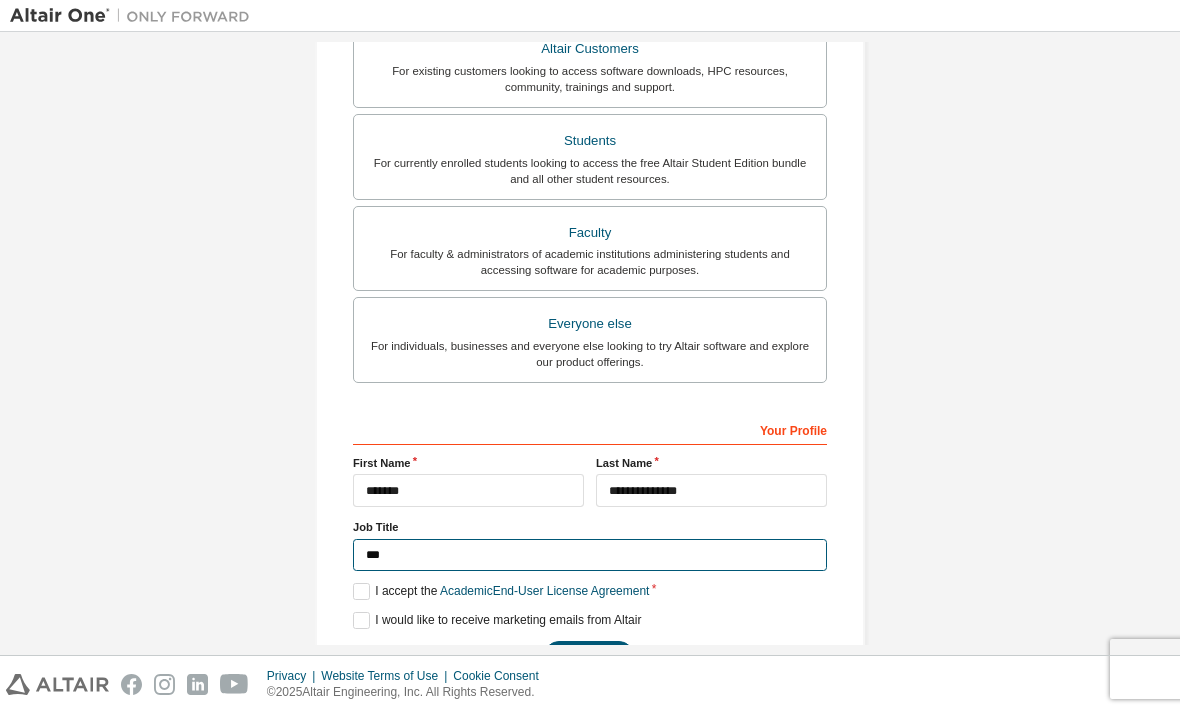 click on "***" at bounding box center (590, 555) 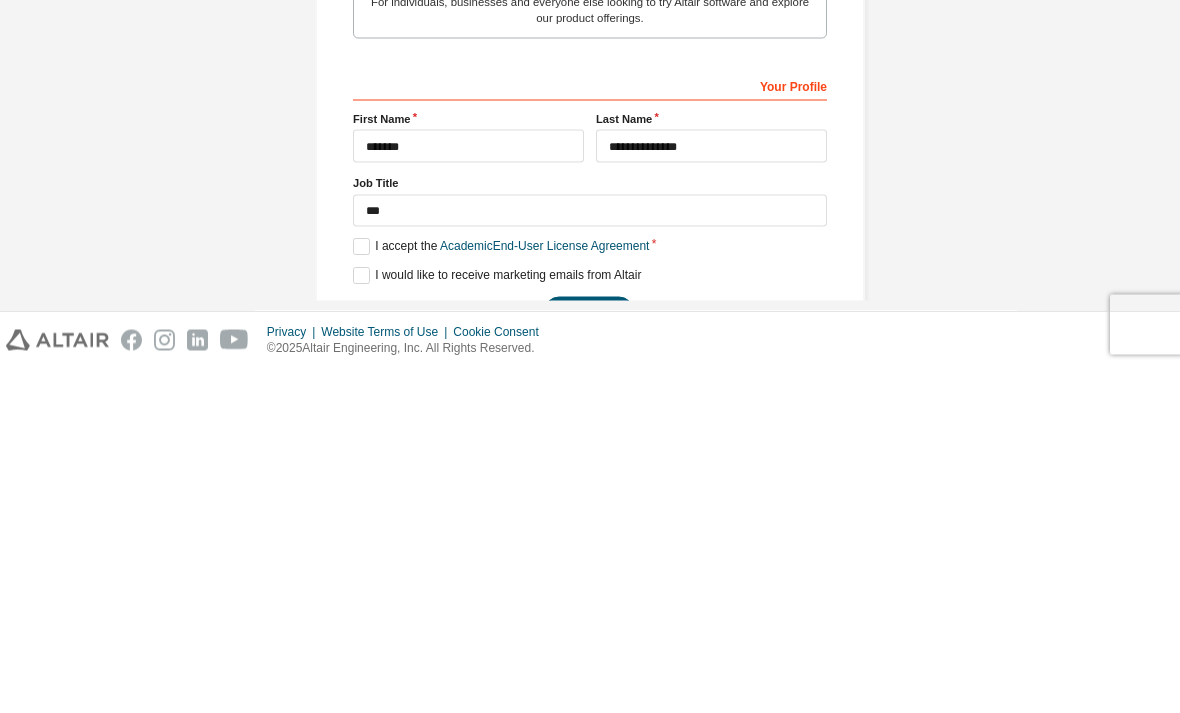 click on "Next" at bounding box center (589, 656) 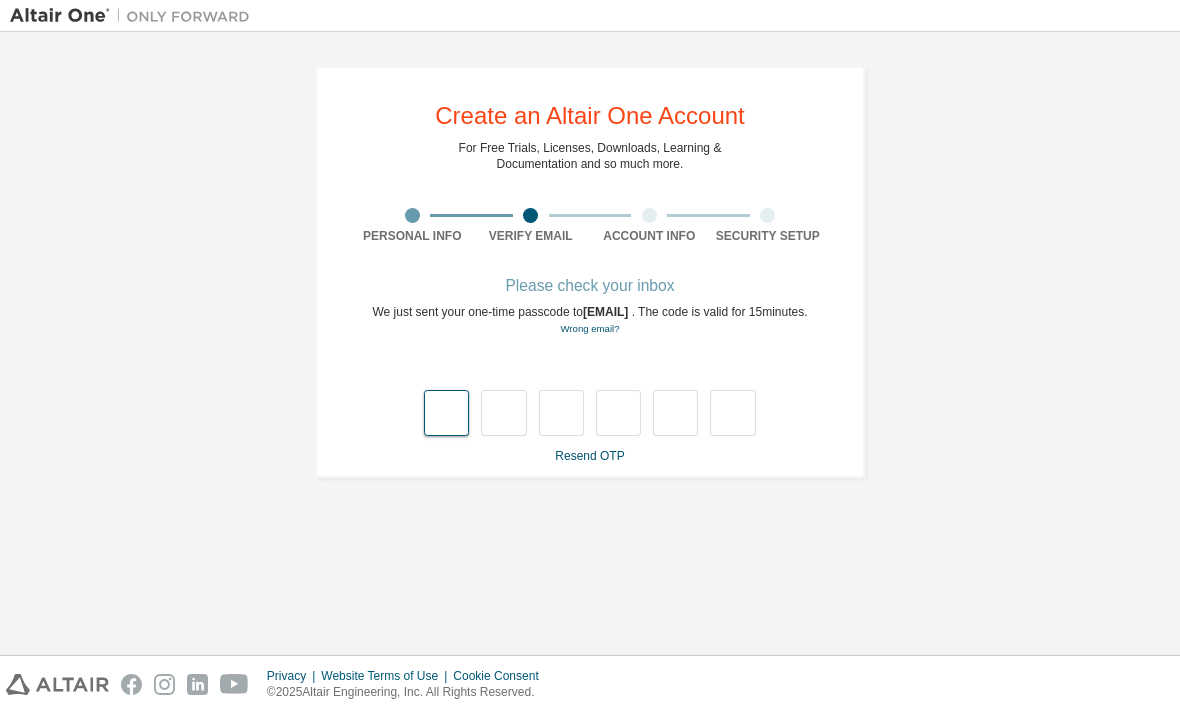 scroll, scrollTop: 0, scrollLeft: 0, axis: both 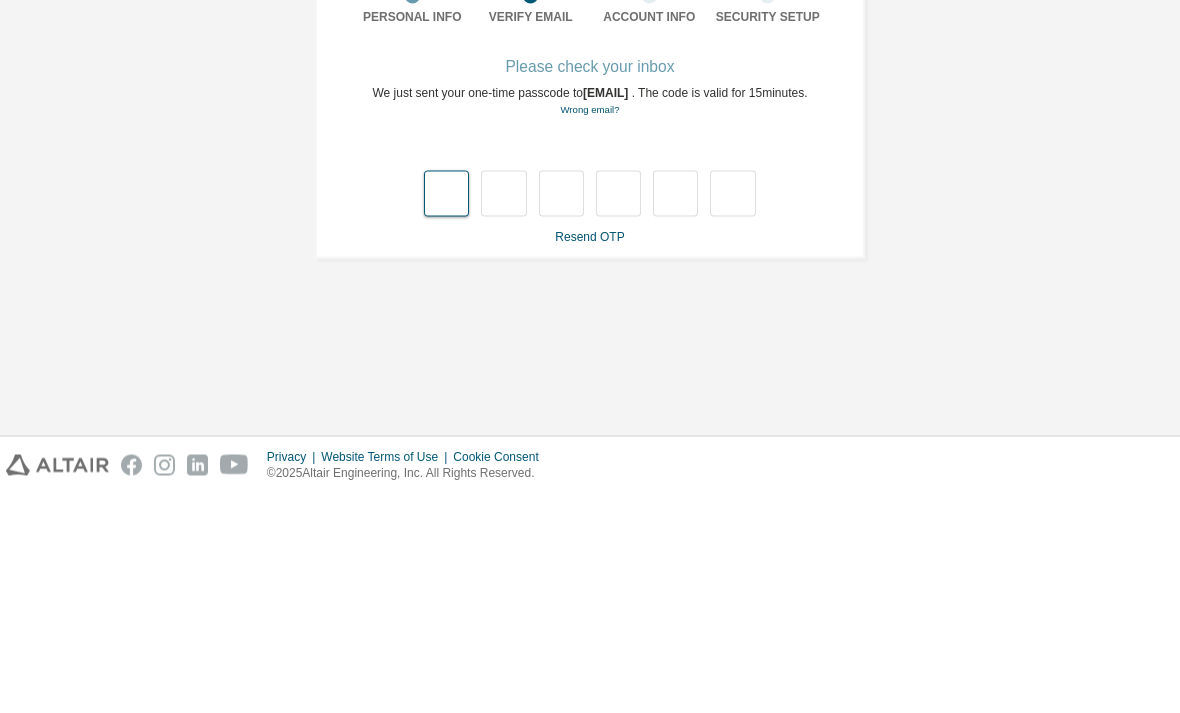 type on "*" 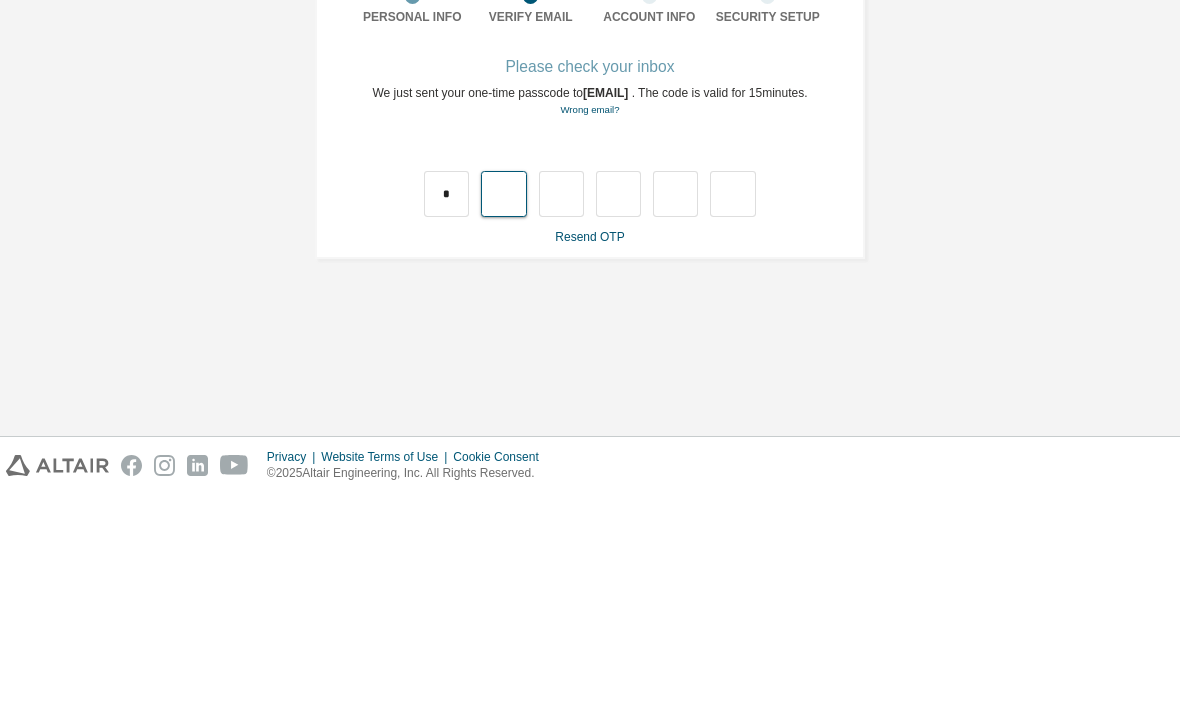 type on "*" 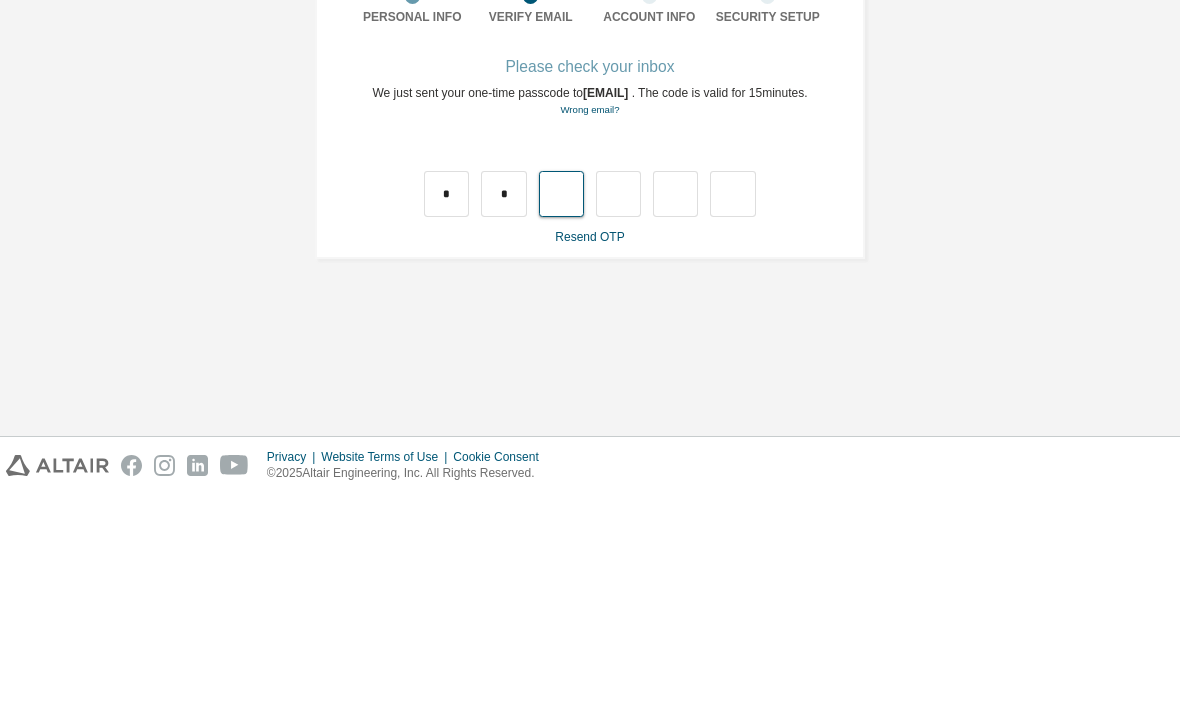 type on "*" 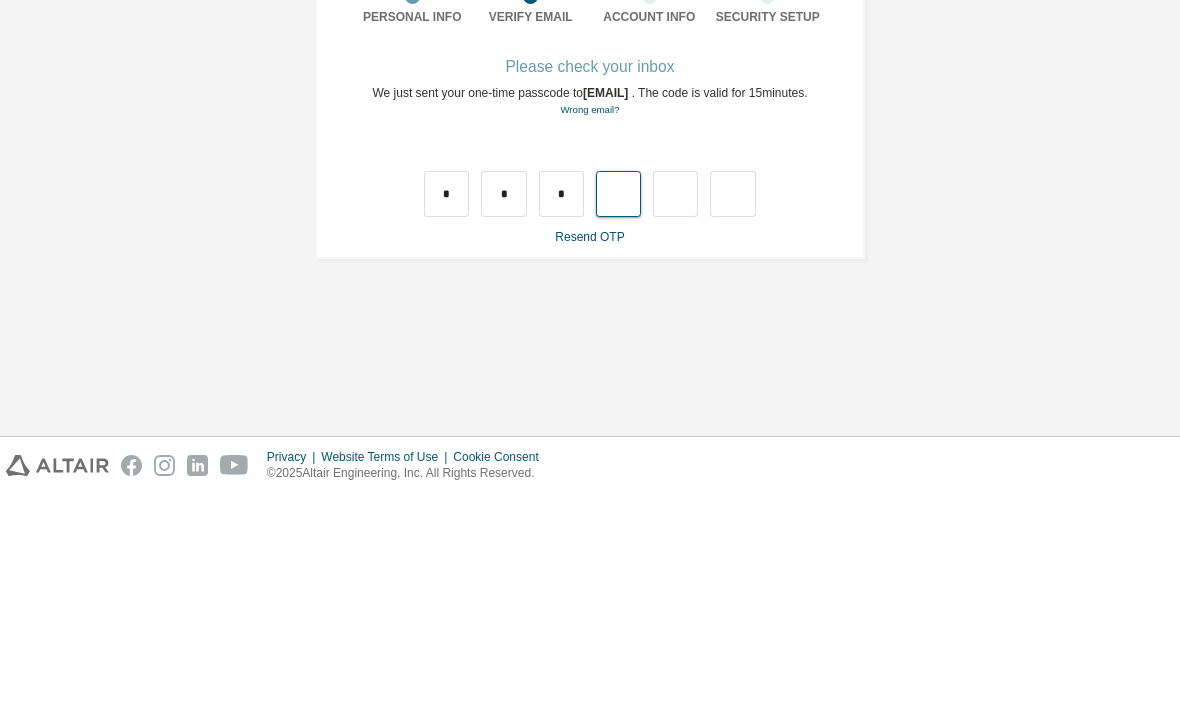 type on "*" 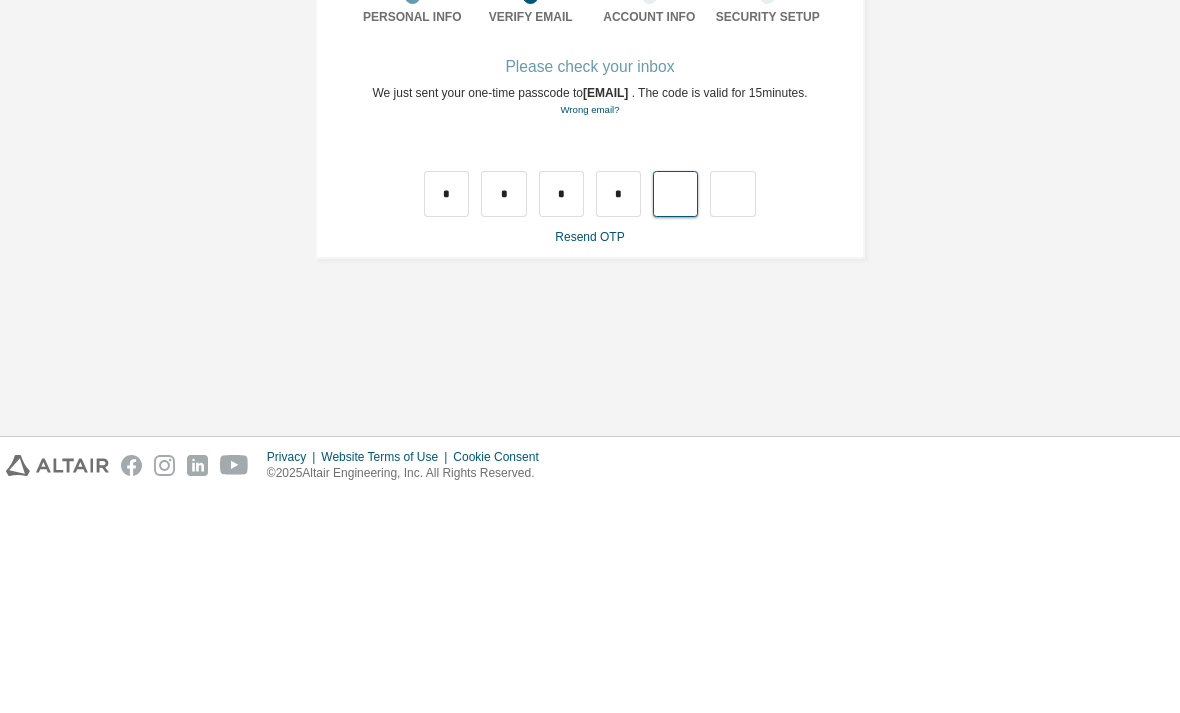 type on "*" 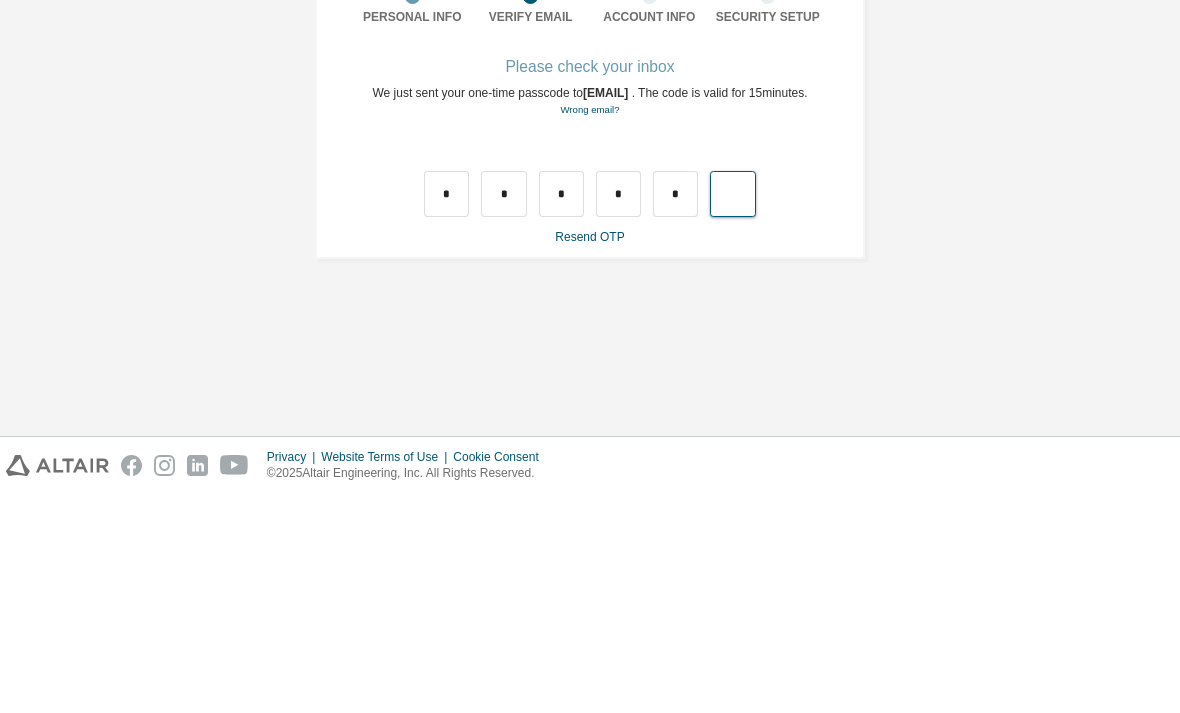 type on "*" 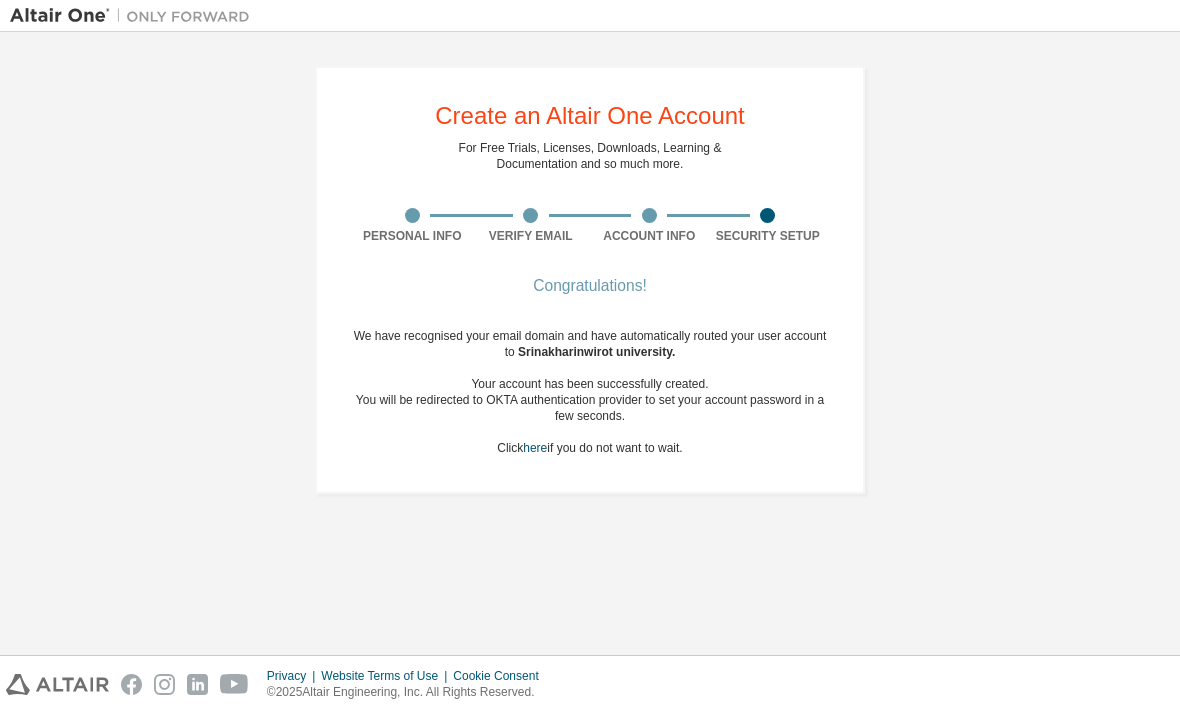 click on "Congratulations!" at bounding box center [590, 286] 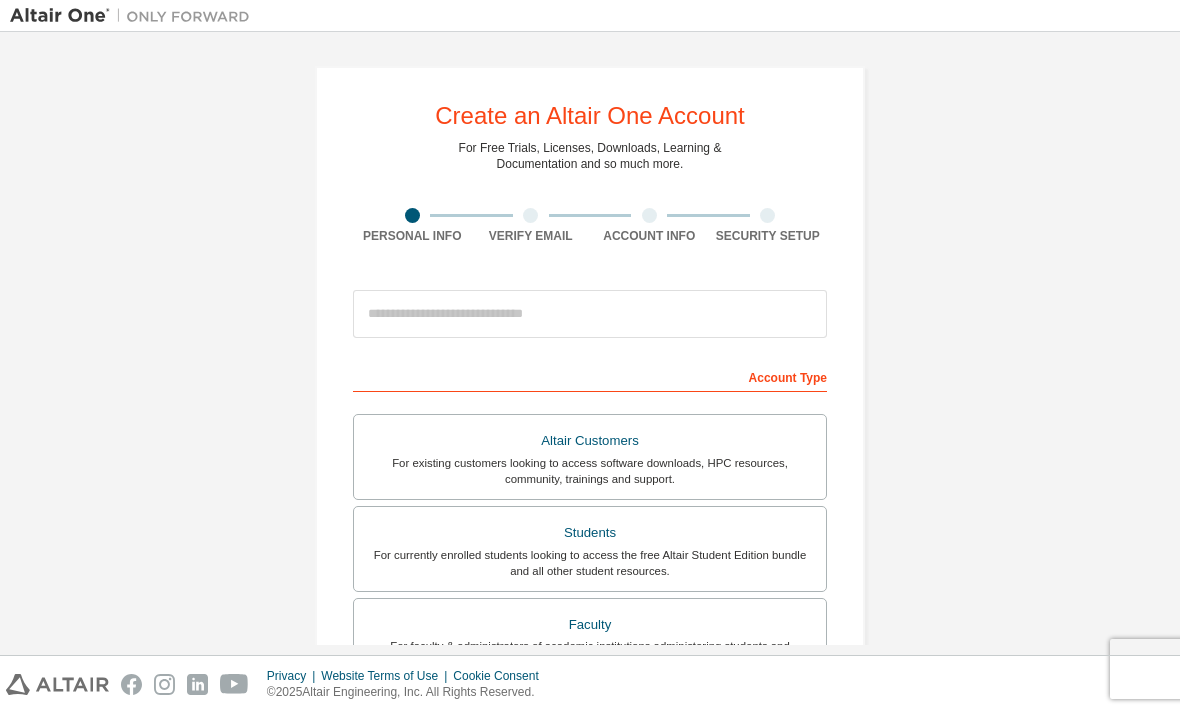 scroll, scrollTop: 0, scrollLeft: 0, axis: both 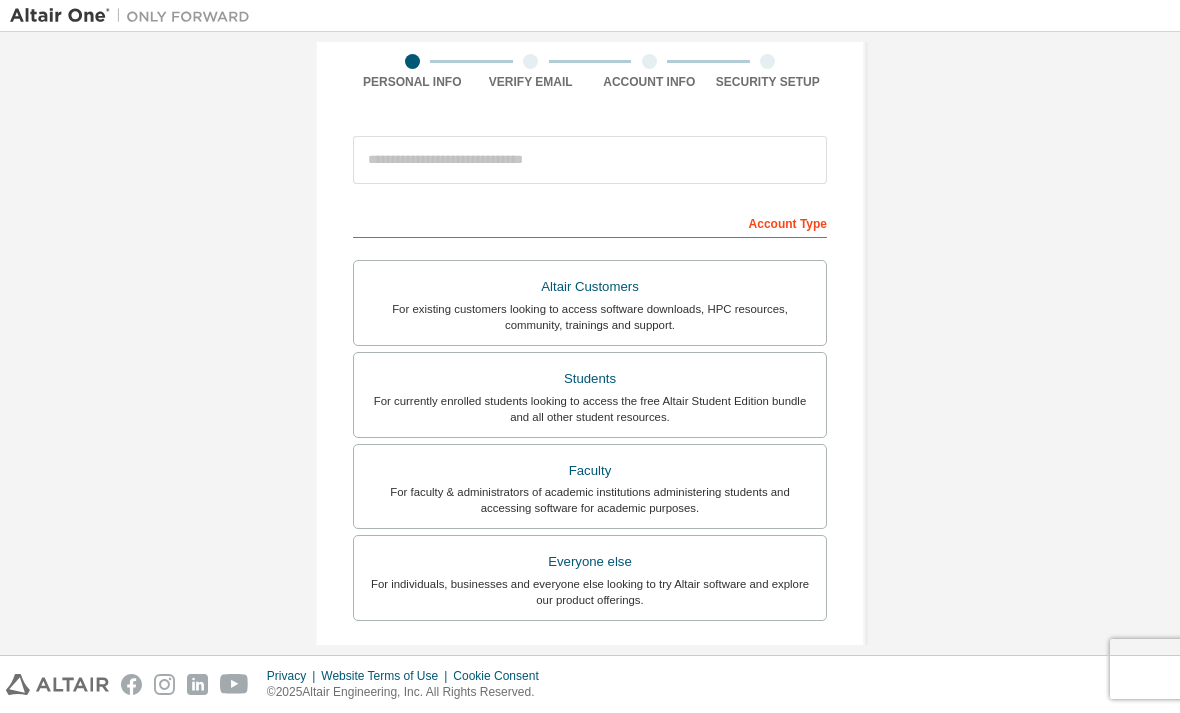 click on "Students" at bounding box center (590, 379) 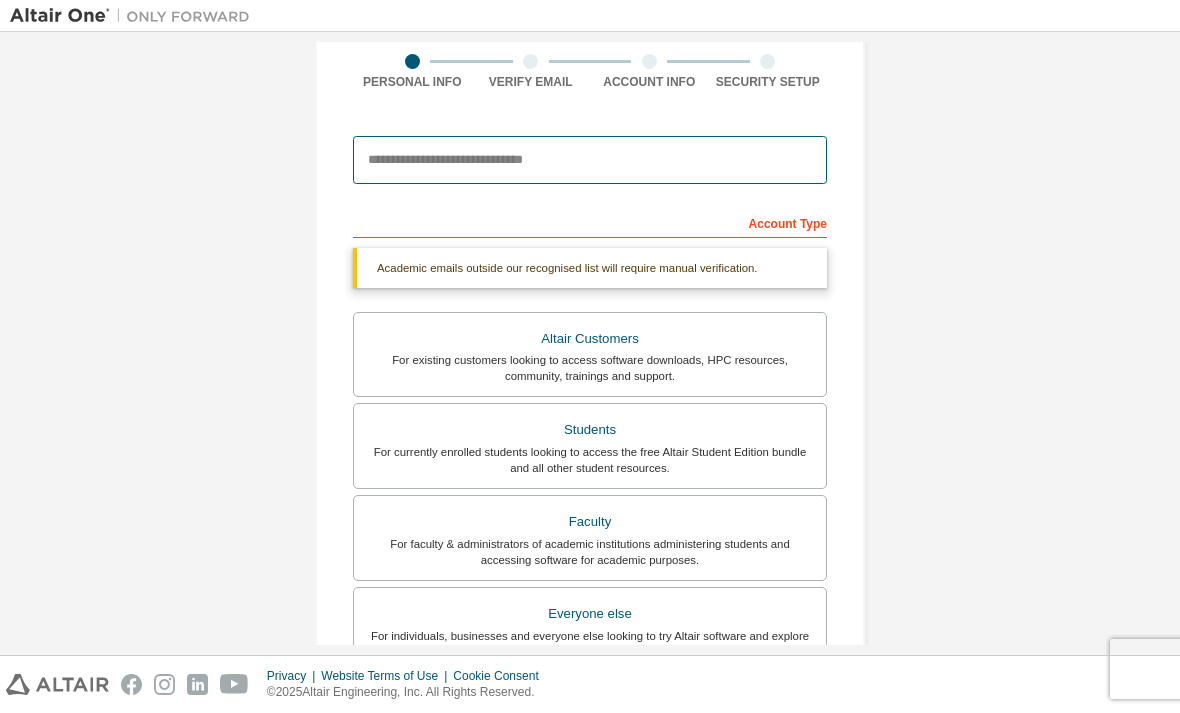 click at bounding box center [590, 160] 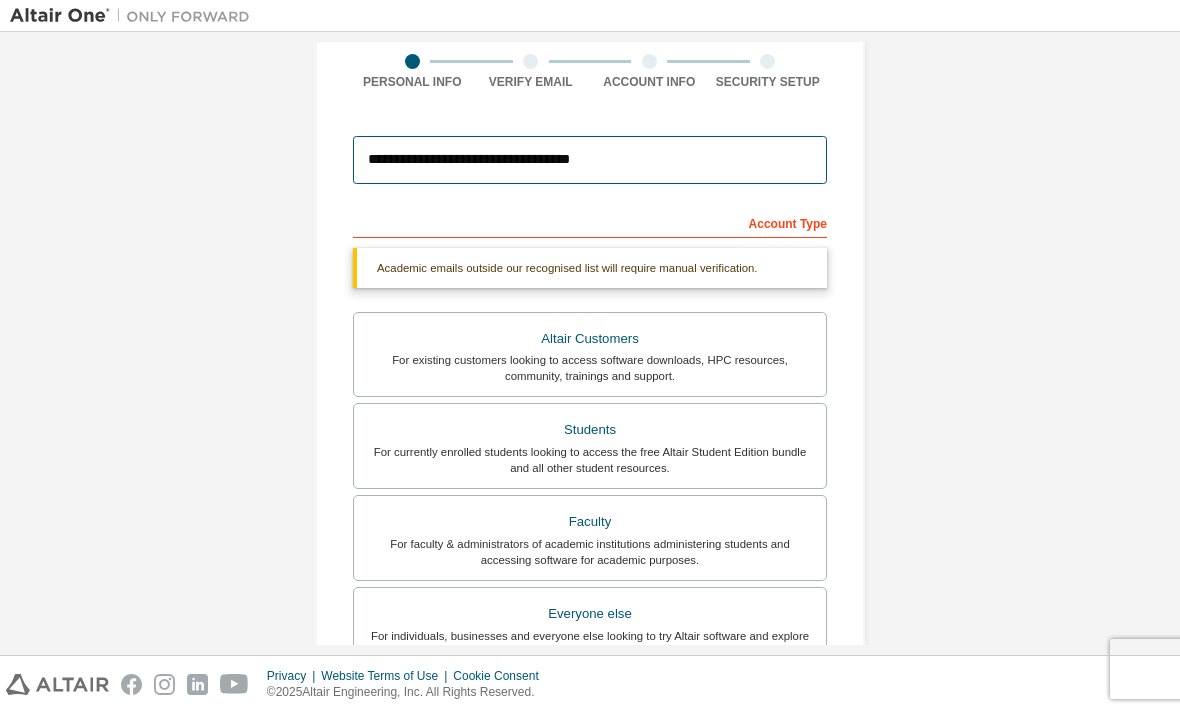scroll, scrollTop: 229, scrollLeft: 0, axis: vertical 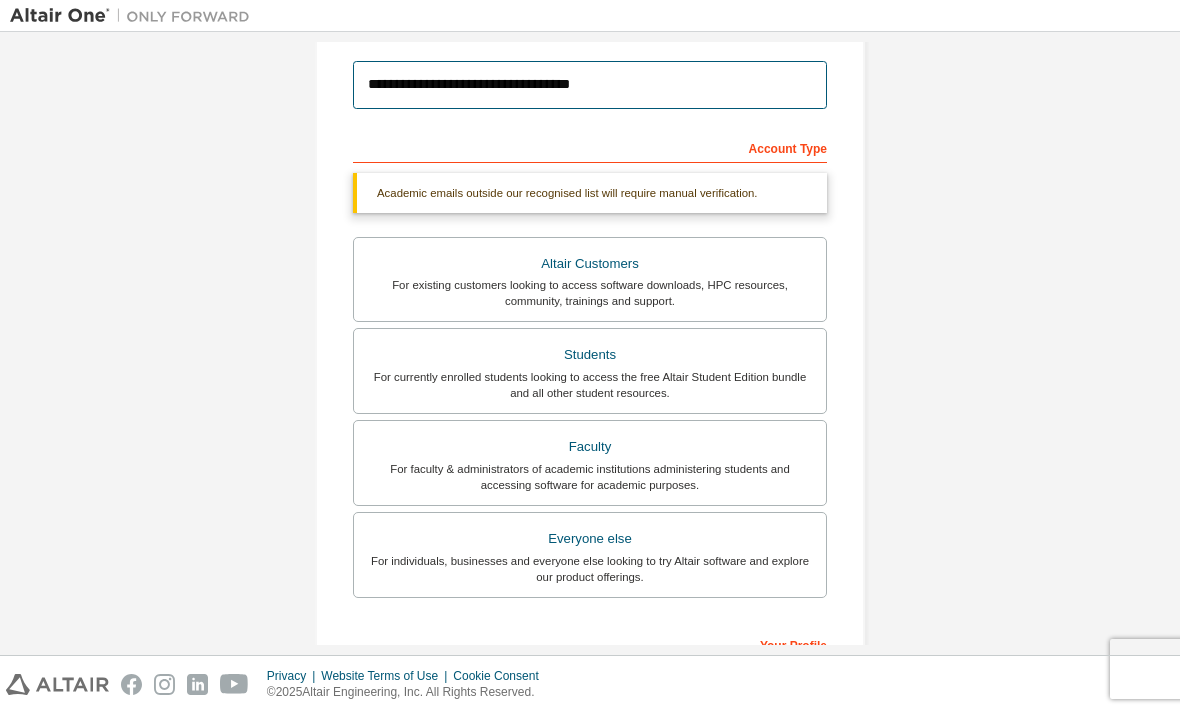 type on "**********" 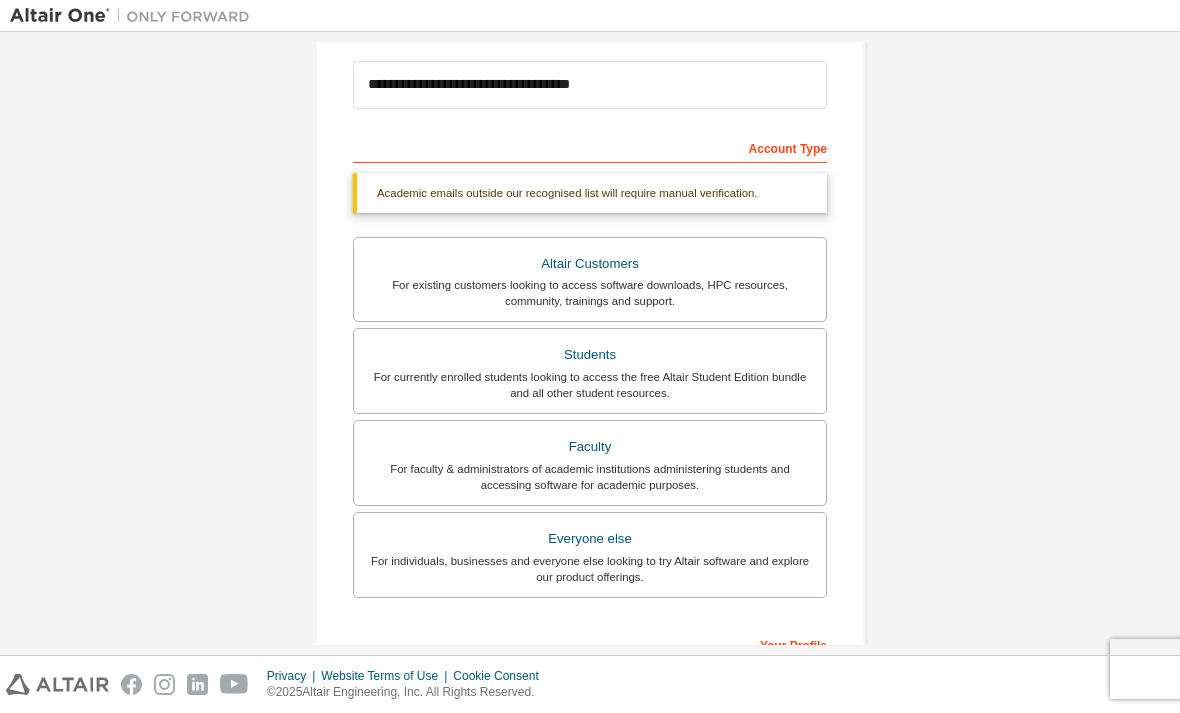click on "**********" at bounding box center [590, 368] 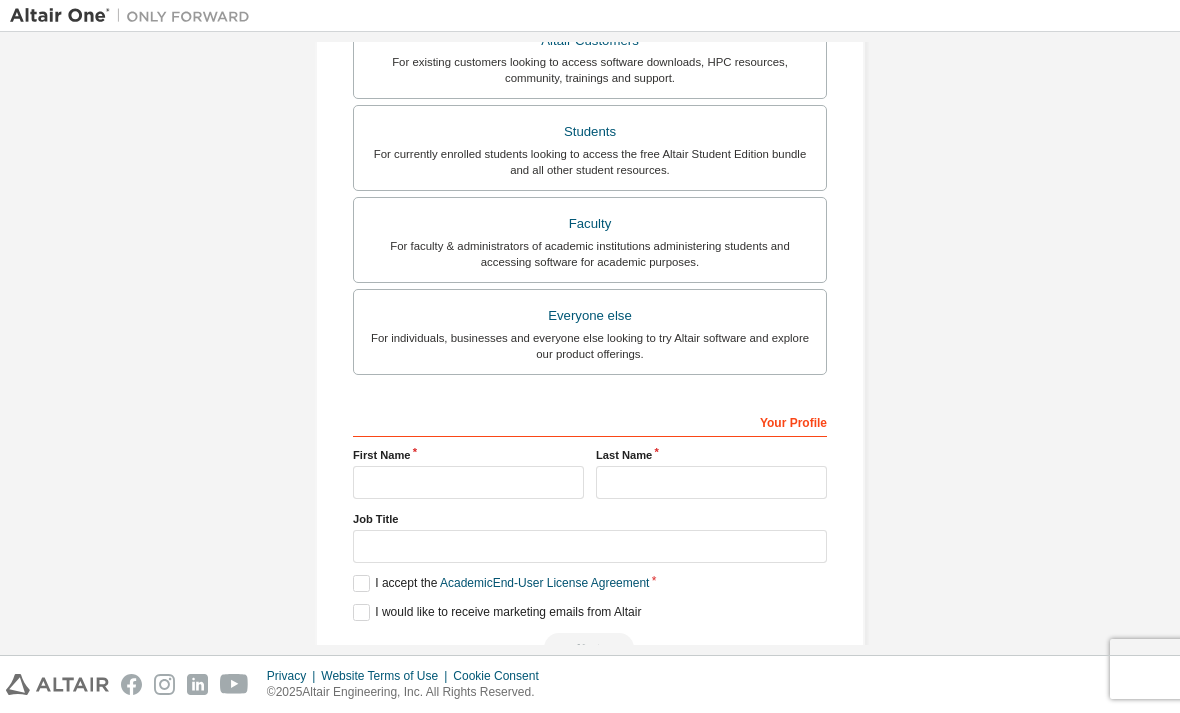 scroll, scrollTop: 451, scrollLeft: 0, axis: vertical 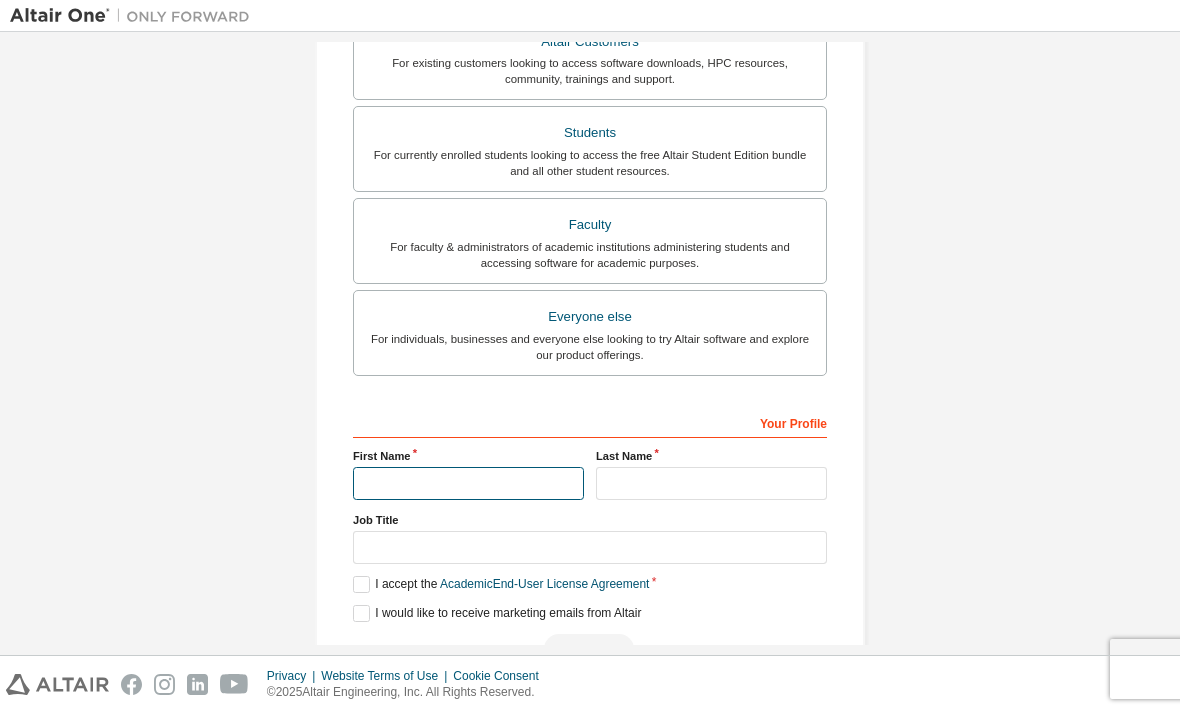 click at bounding box center [468, 483] 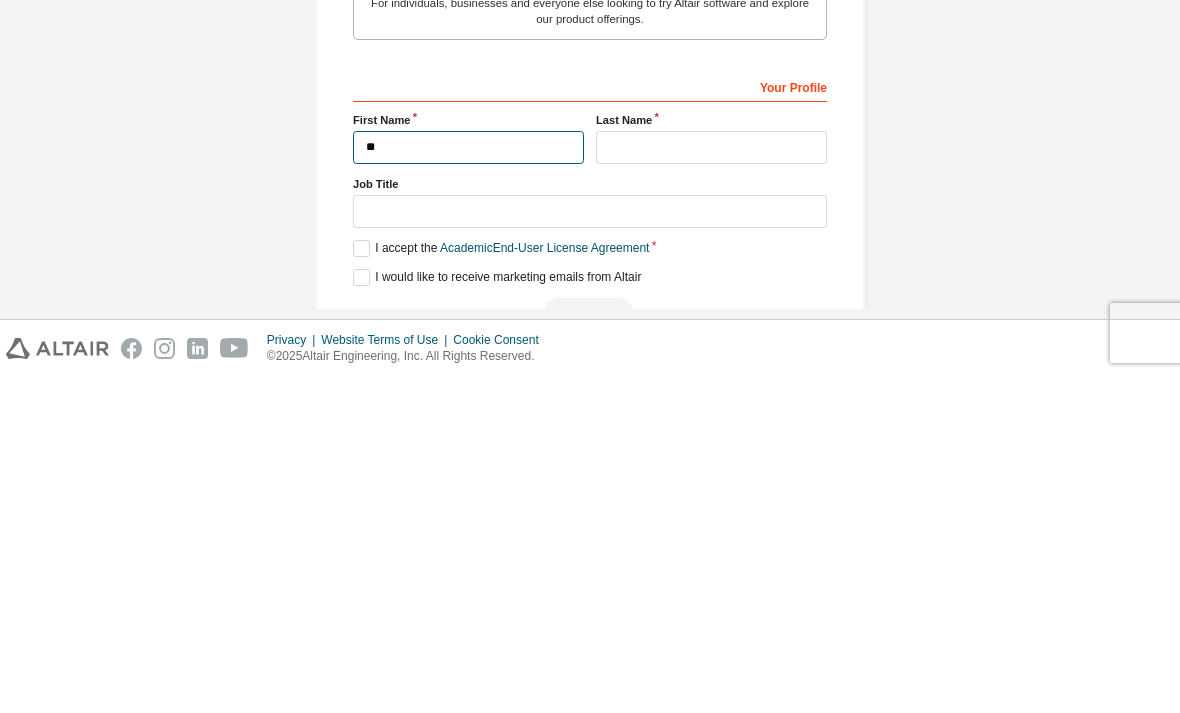 type on "*" 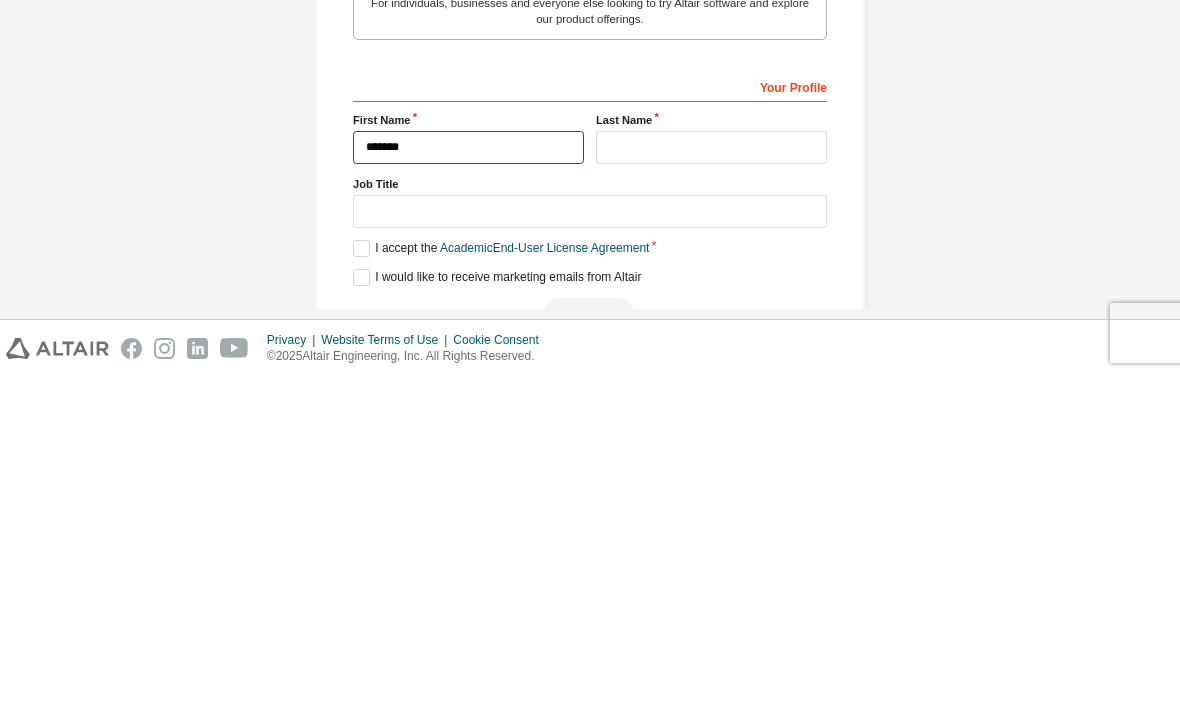 type on "*******" 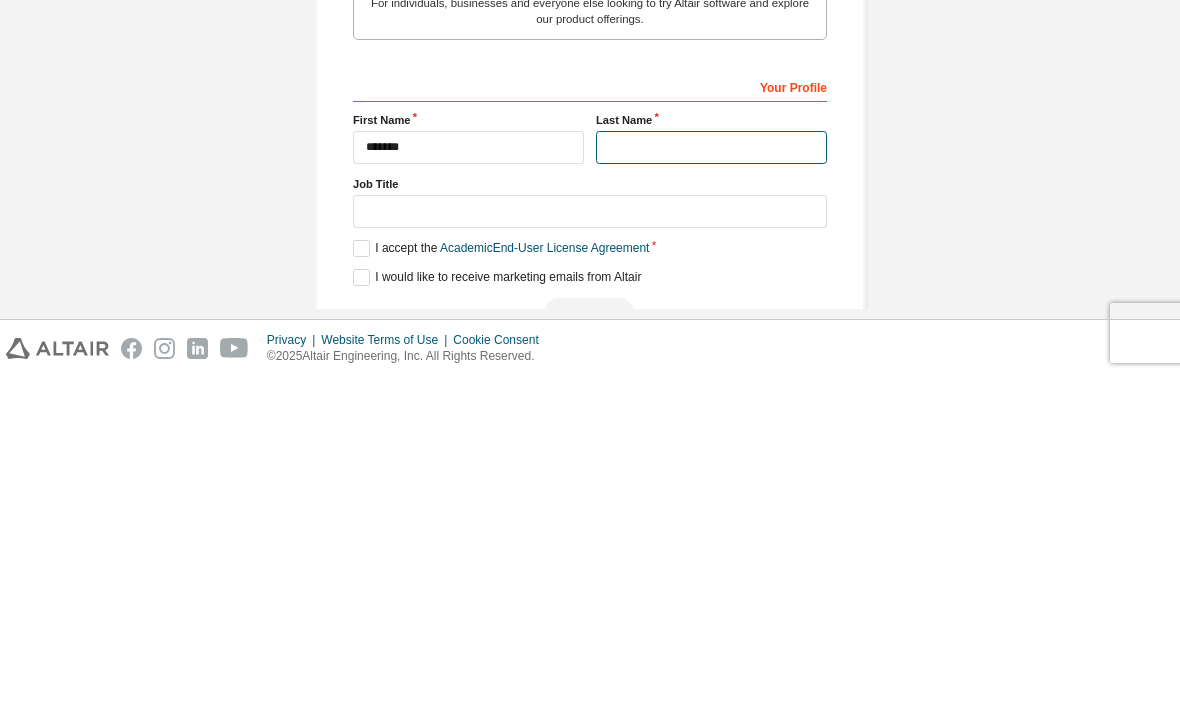 click at bounding box center [711, 483] 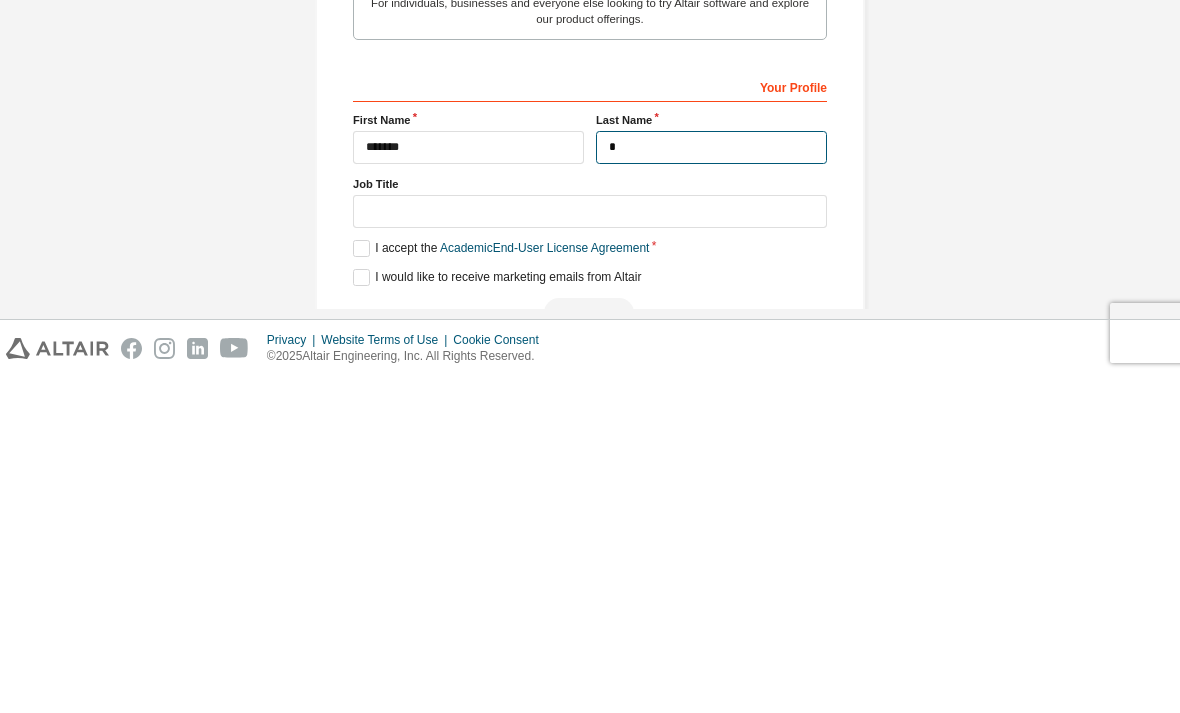 scroll, scrollTop: 447, scrollLeft: 0, axis: vertical 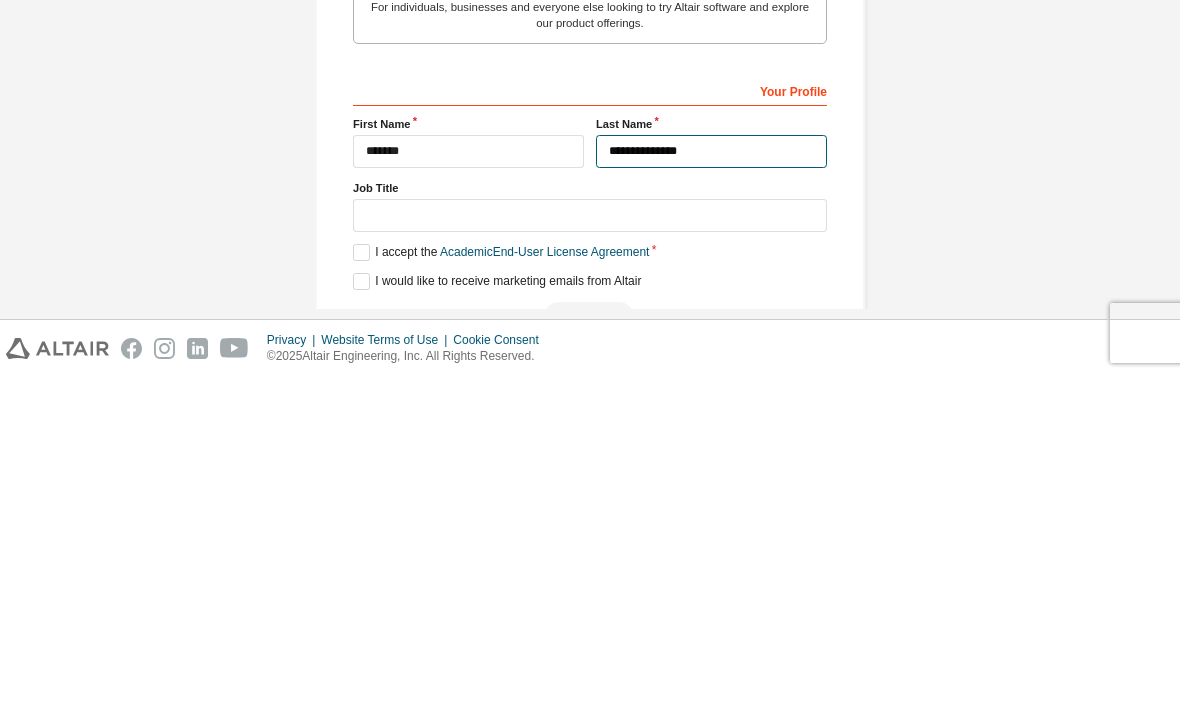 type on "**********" 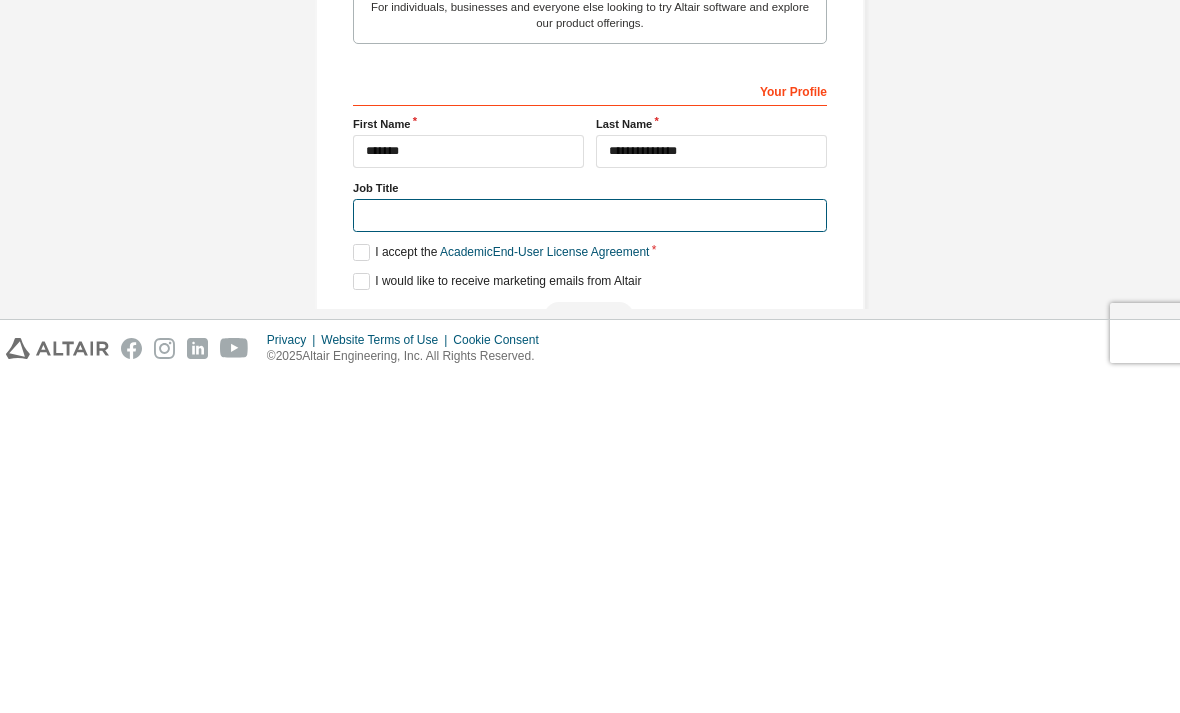 click at bounding box center (590, 551) 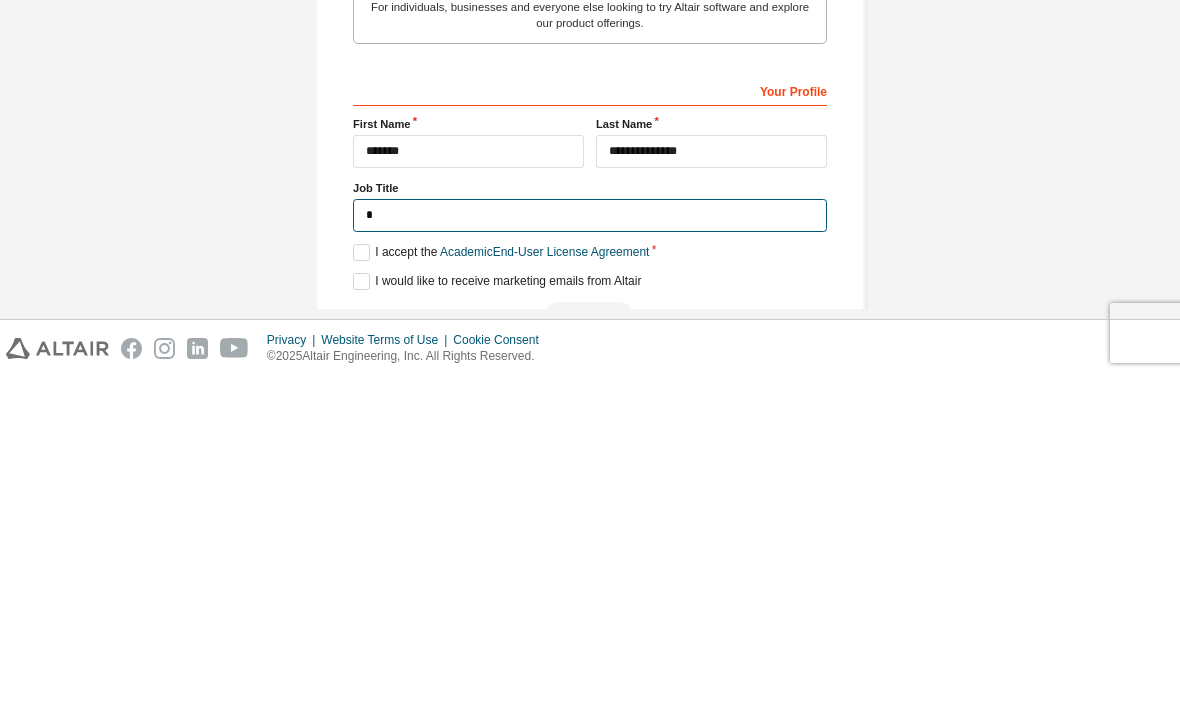 scroll, scrollTop: 443, scrollLeft: 0, axis: vertical 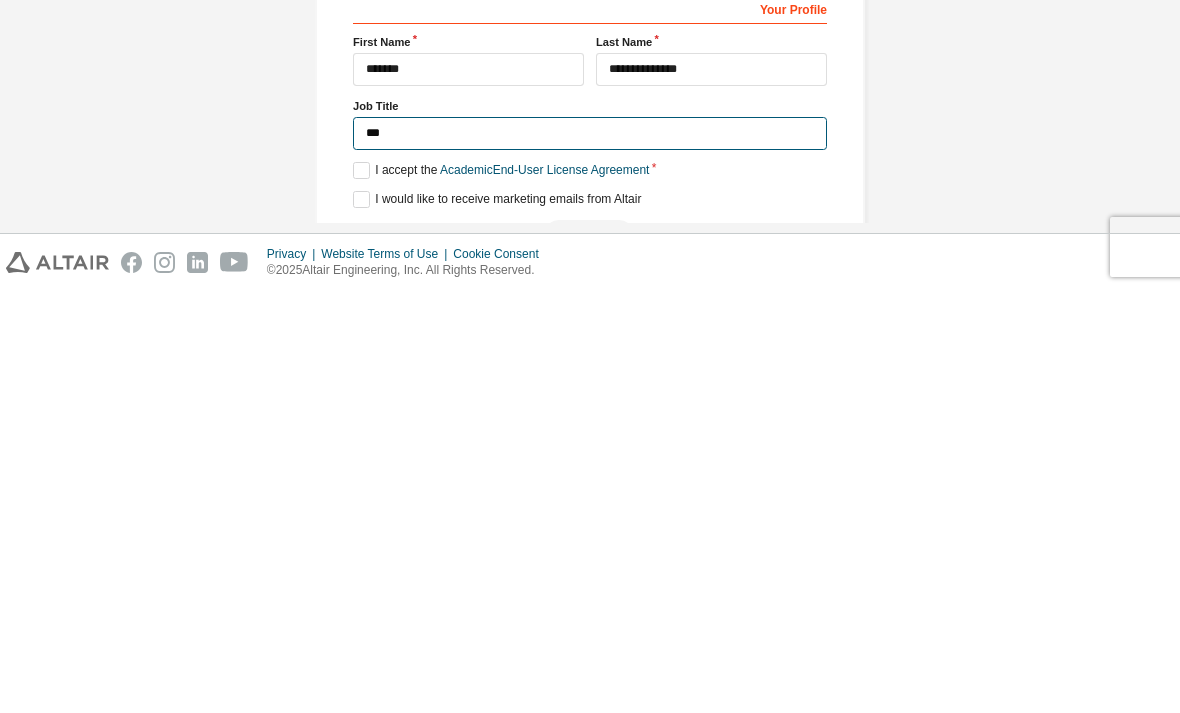 type on "***" 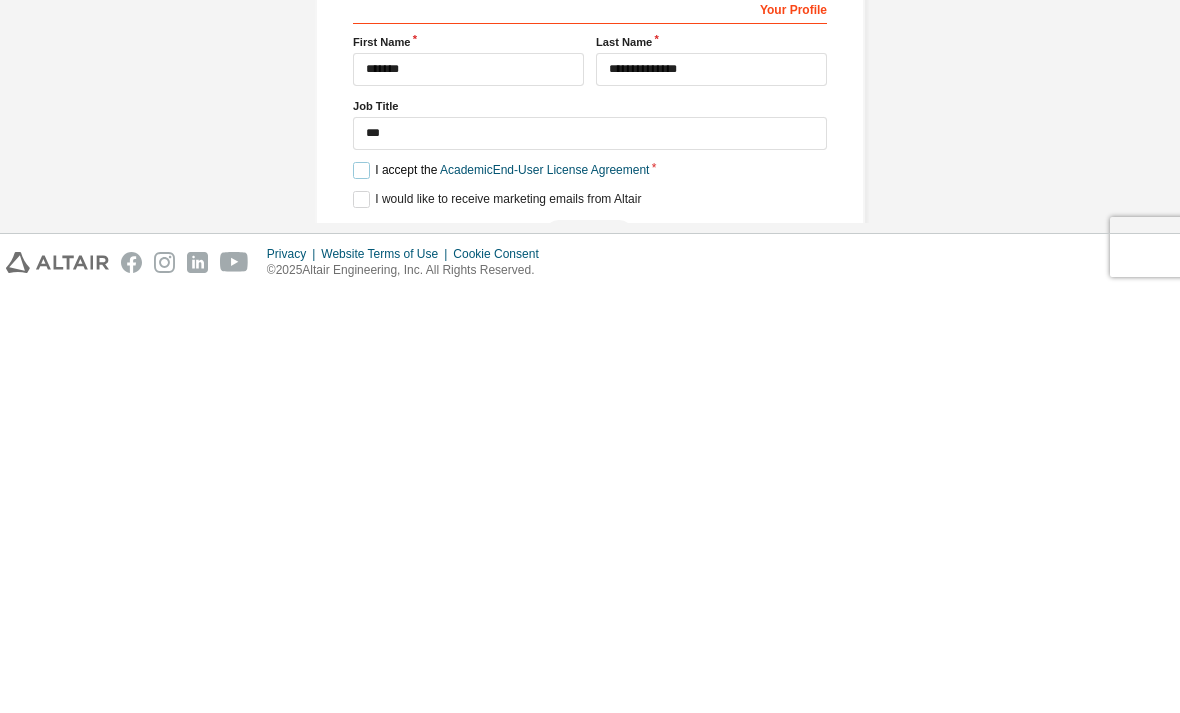 click on "I accept the   Academic   End-User License Agreement" at bounding box center (501, 592) 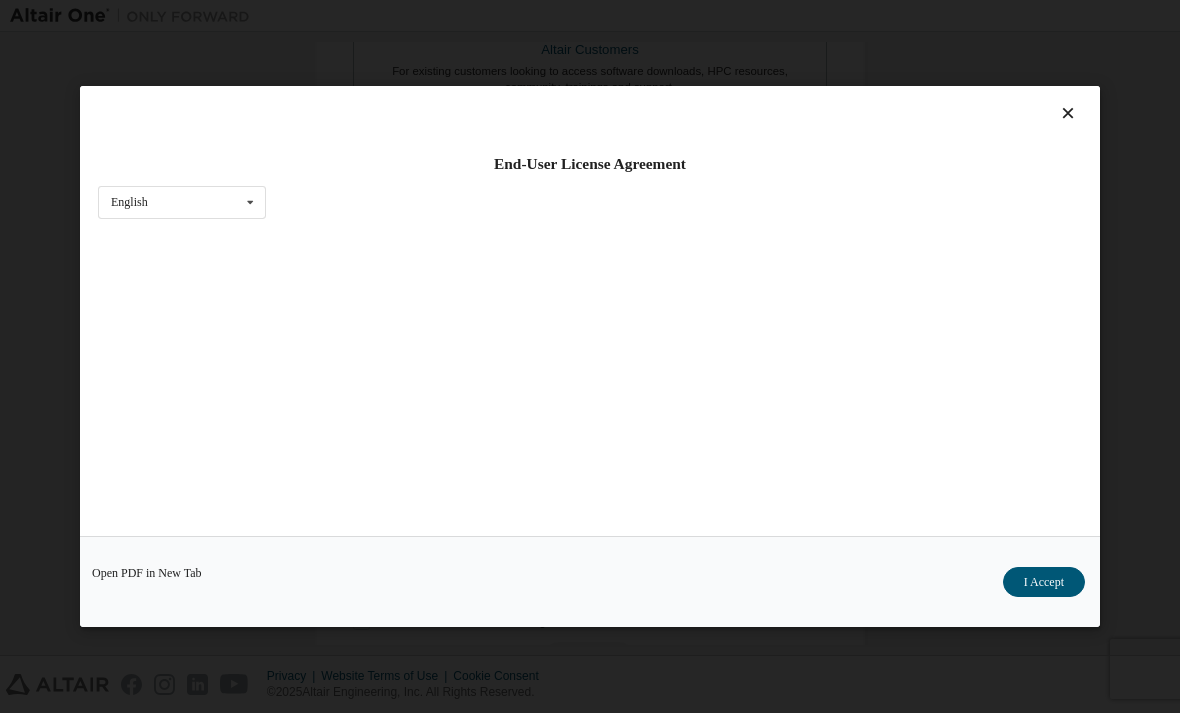 click on "I Accept" at bounding box center (1044, 582) 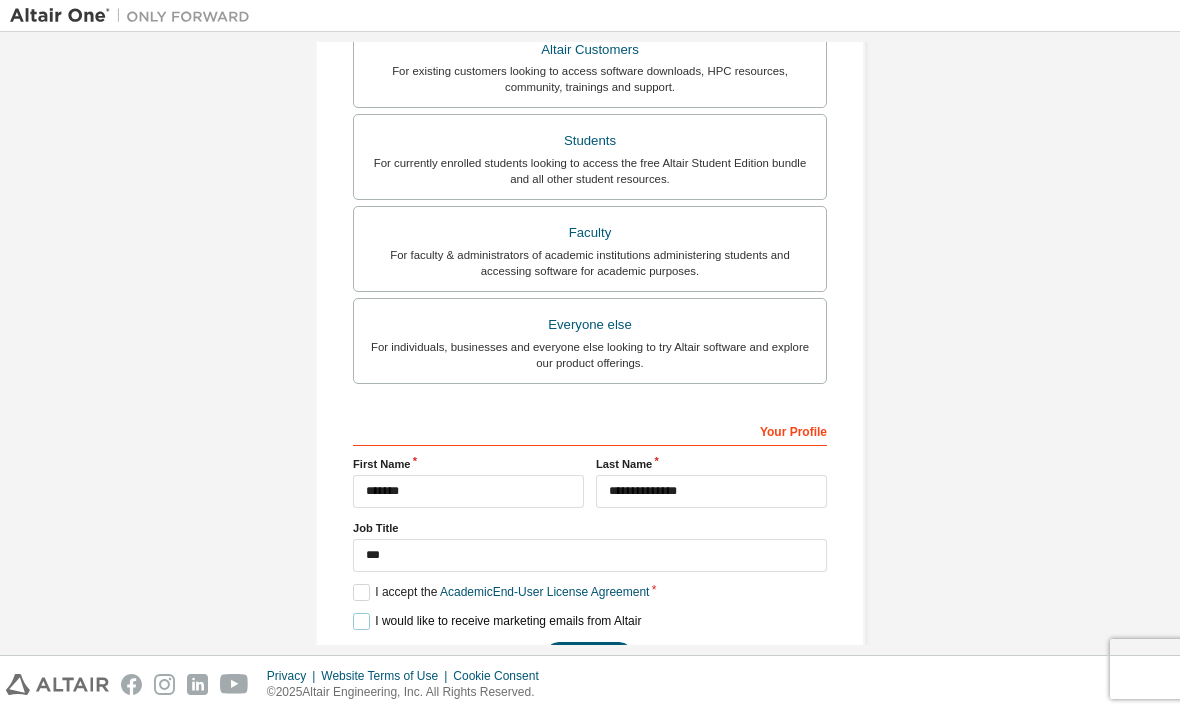 click on "I would like to receive marketing emails from Altair" at bounding box center [497, 621] 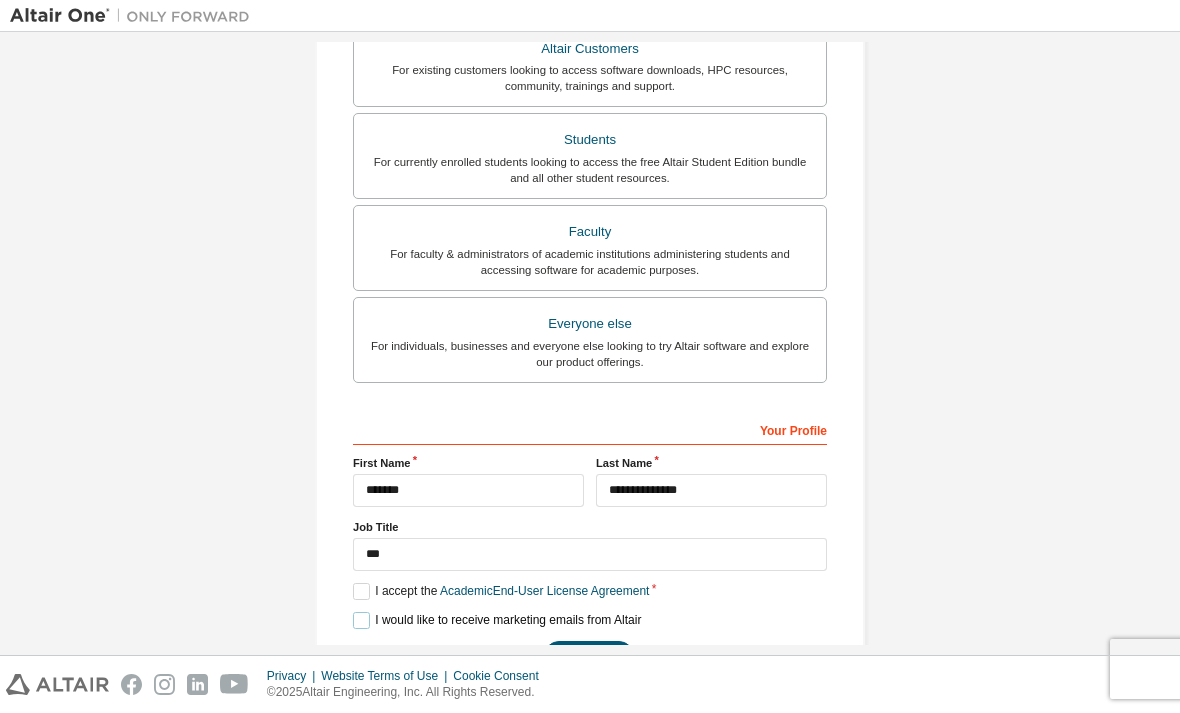 scroll, scrollTop: 443, scrollLeft: 0, axis: vertical 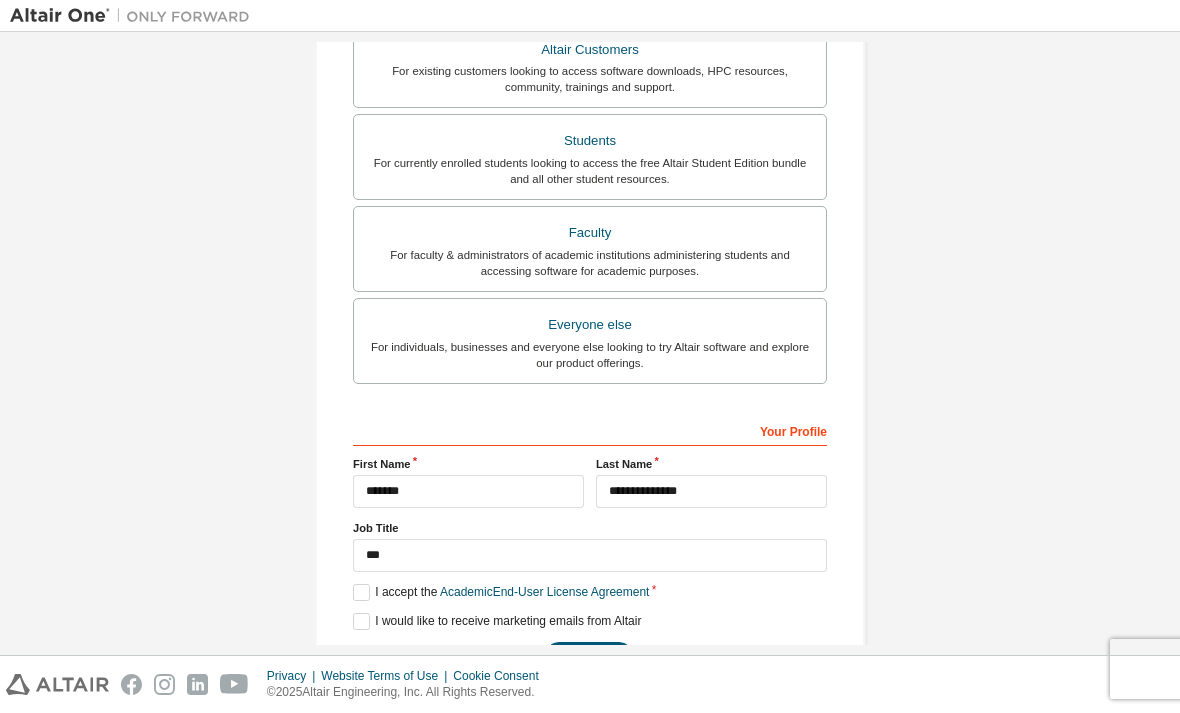 click on "Next" at bounding box center (589, 657) 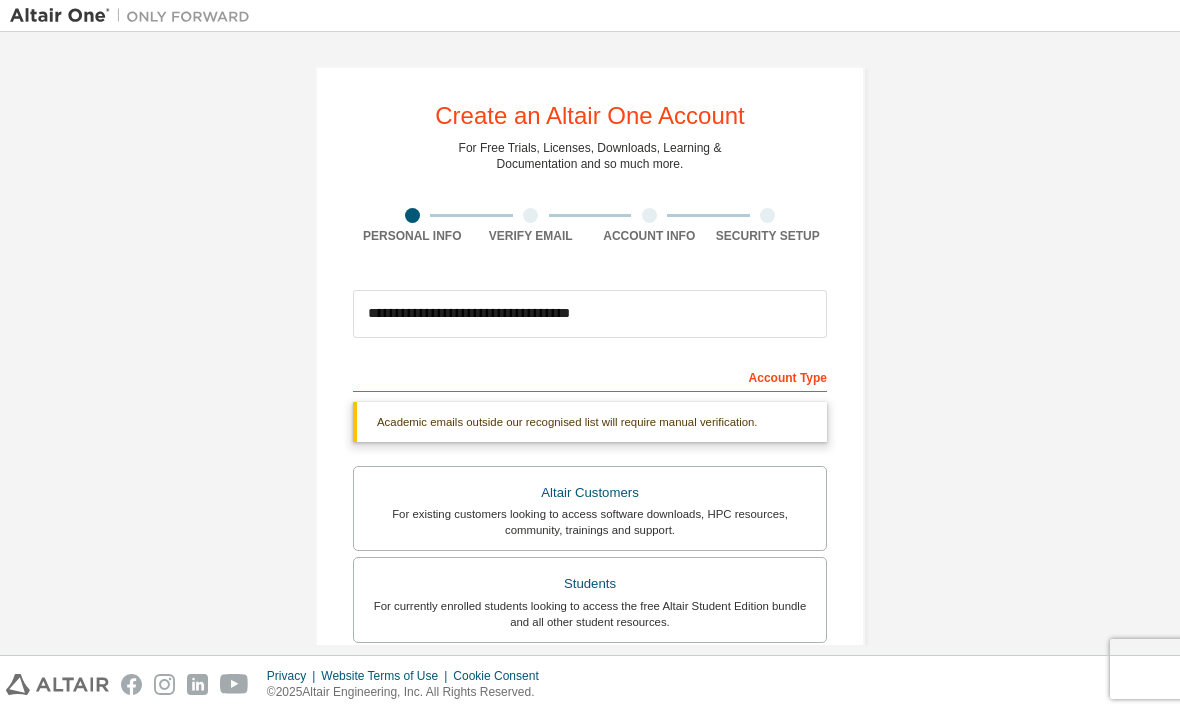 scroll, scrollTop: 0, scrollLeft: 0, axis: both 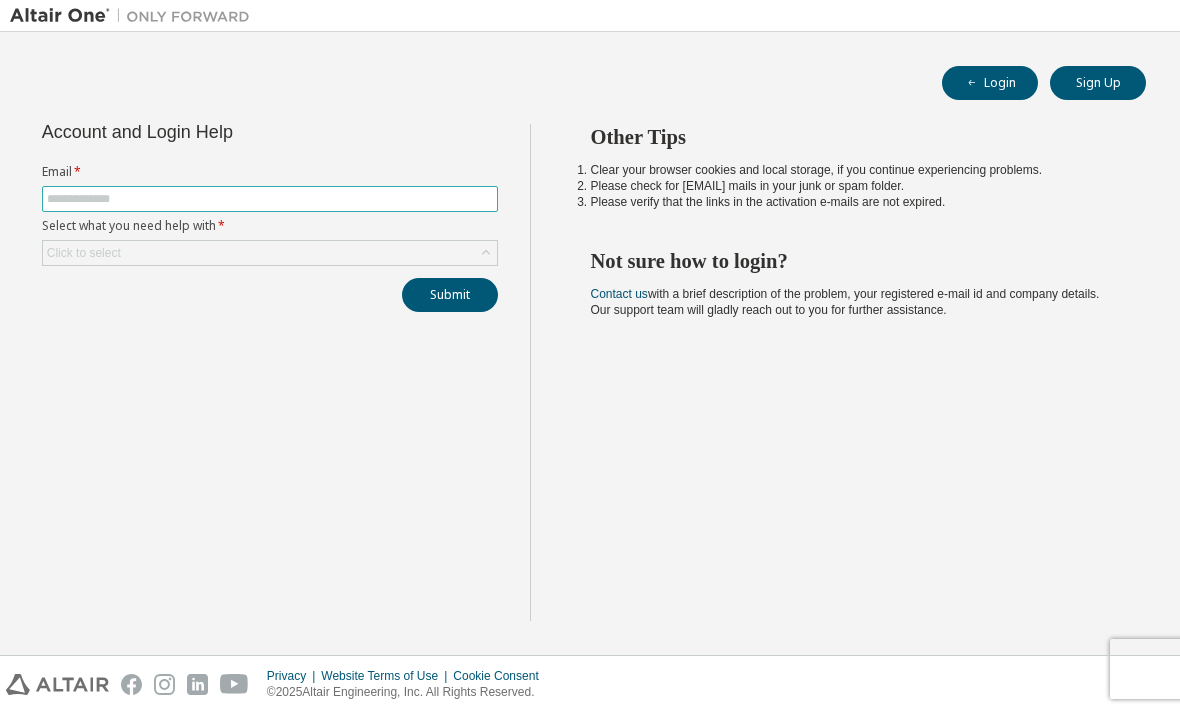 click at bounding box center [270, 199] 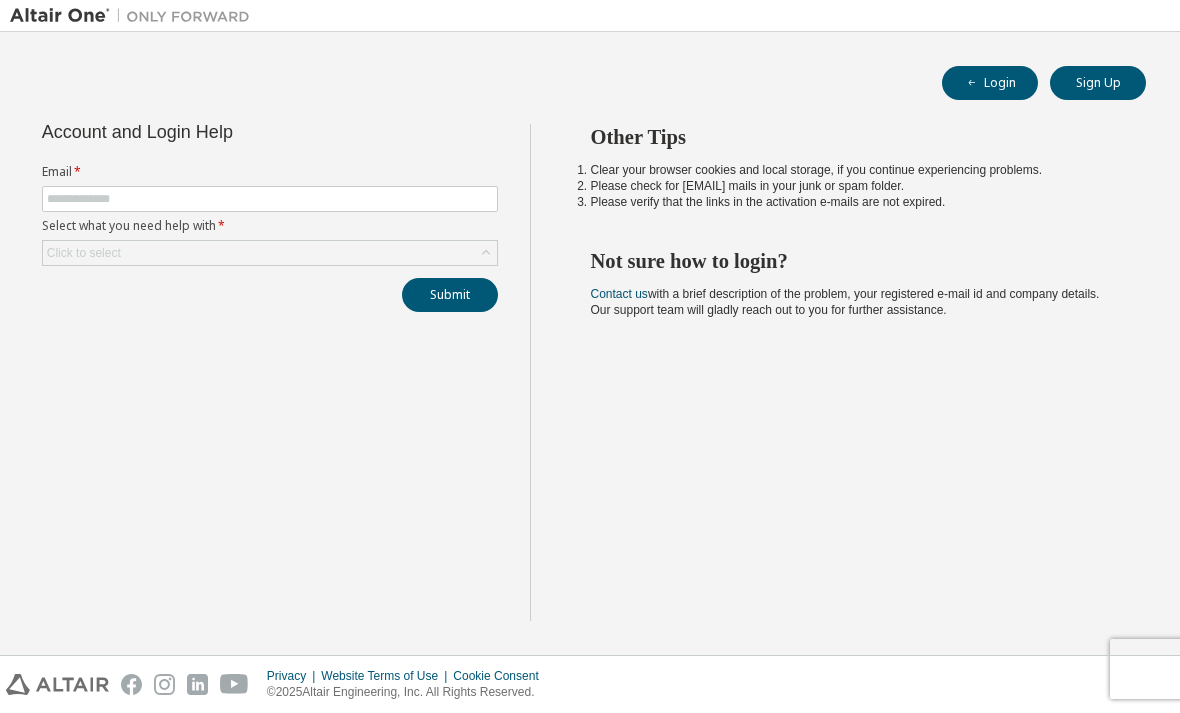 click on "Click to select" at bounding box center [84, 253] 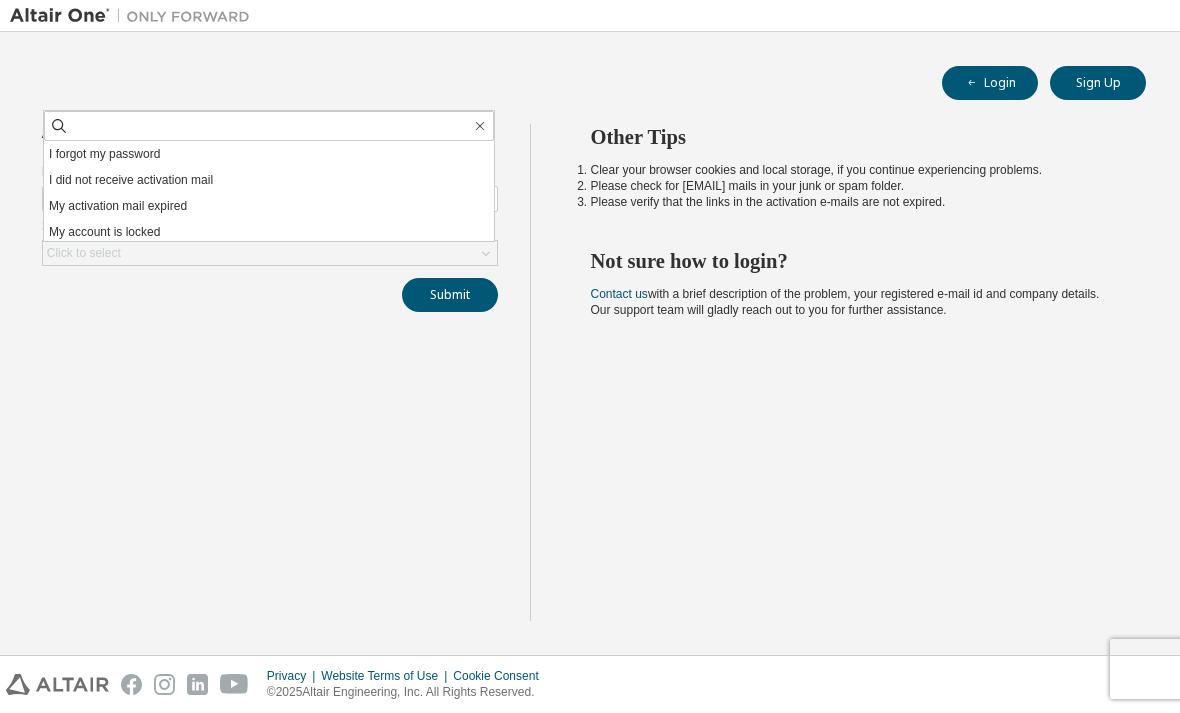 click on "I forgot my password" at bounding box center (269, 154) 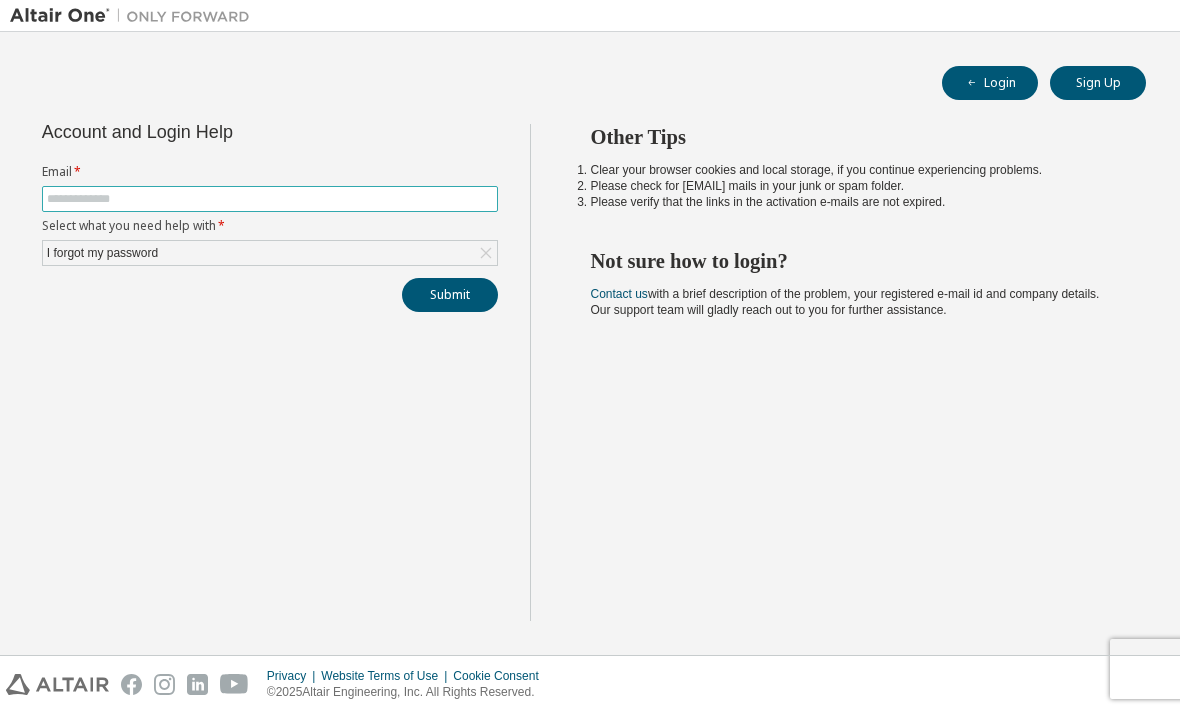 click at bounding box center (270, 199) 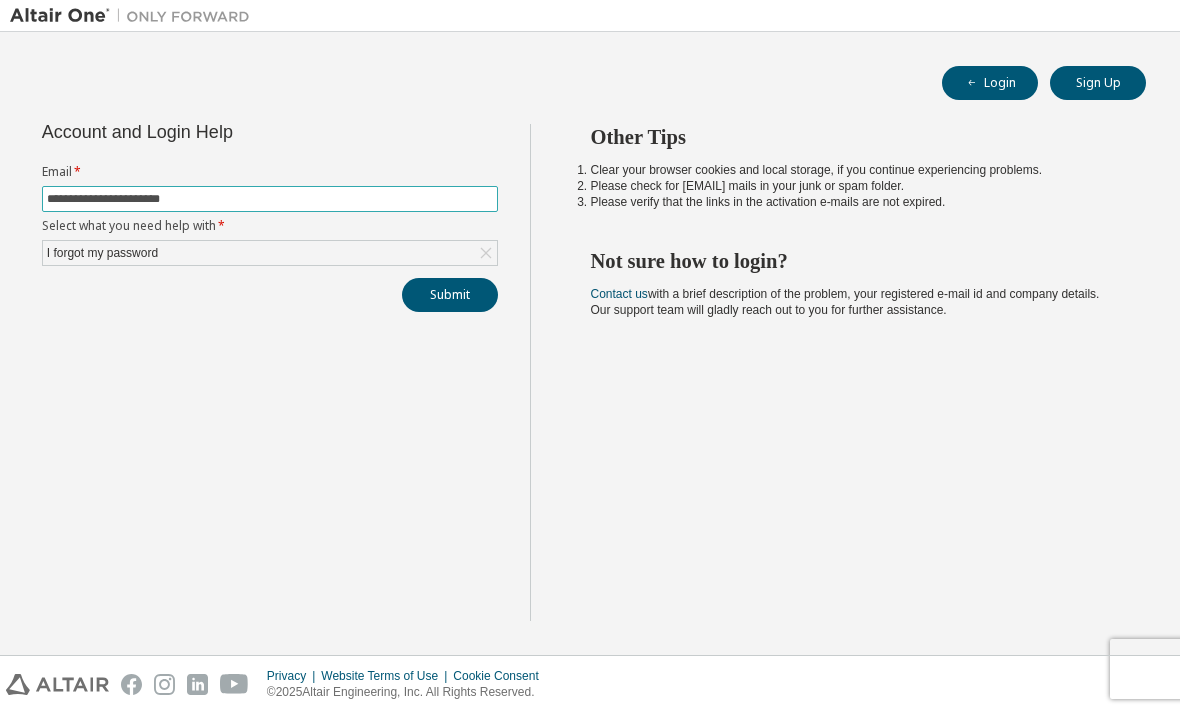 click on "**********" at bounding box center [270, 199] 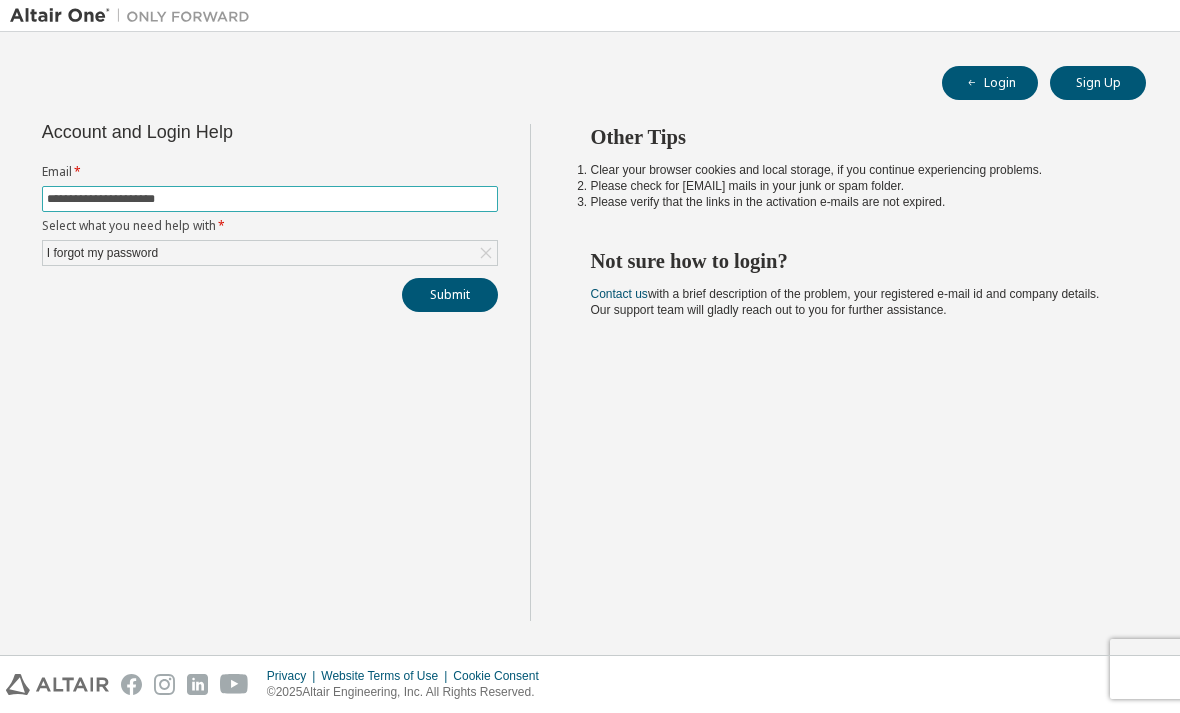 click on "**********" at bounding box center (270, 199) 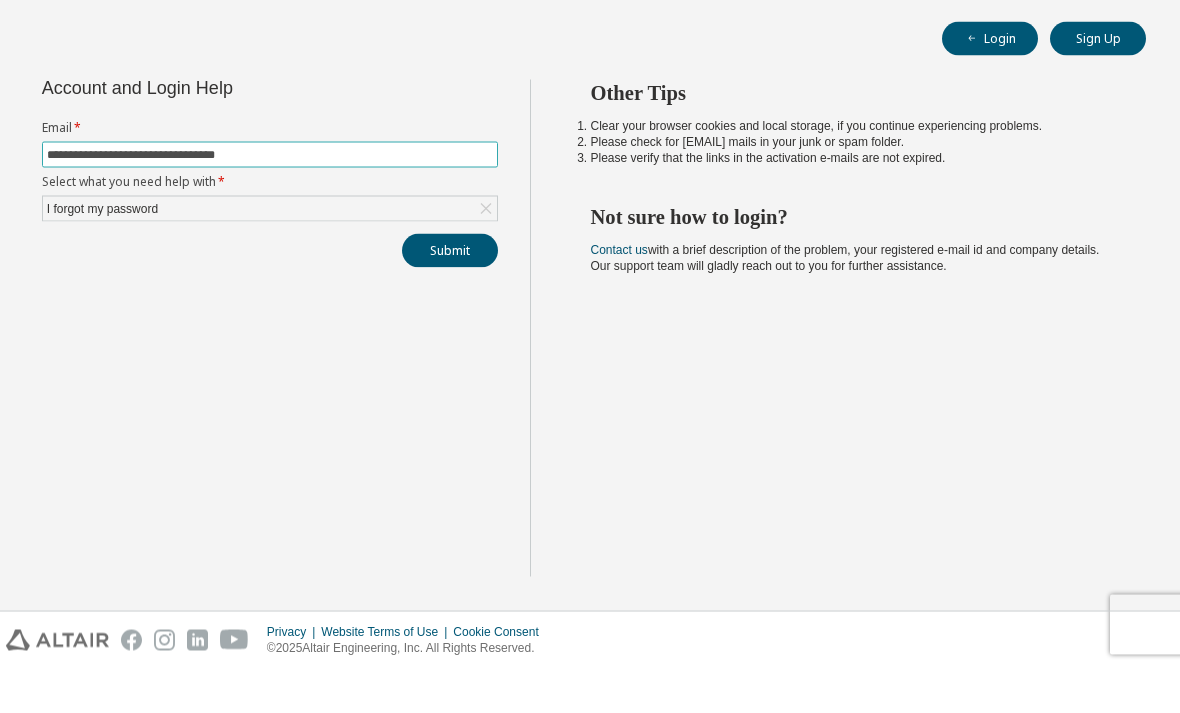 type on "**********" 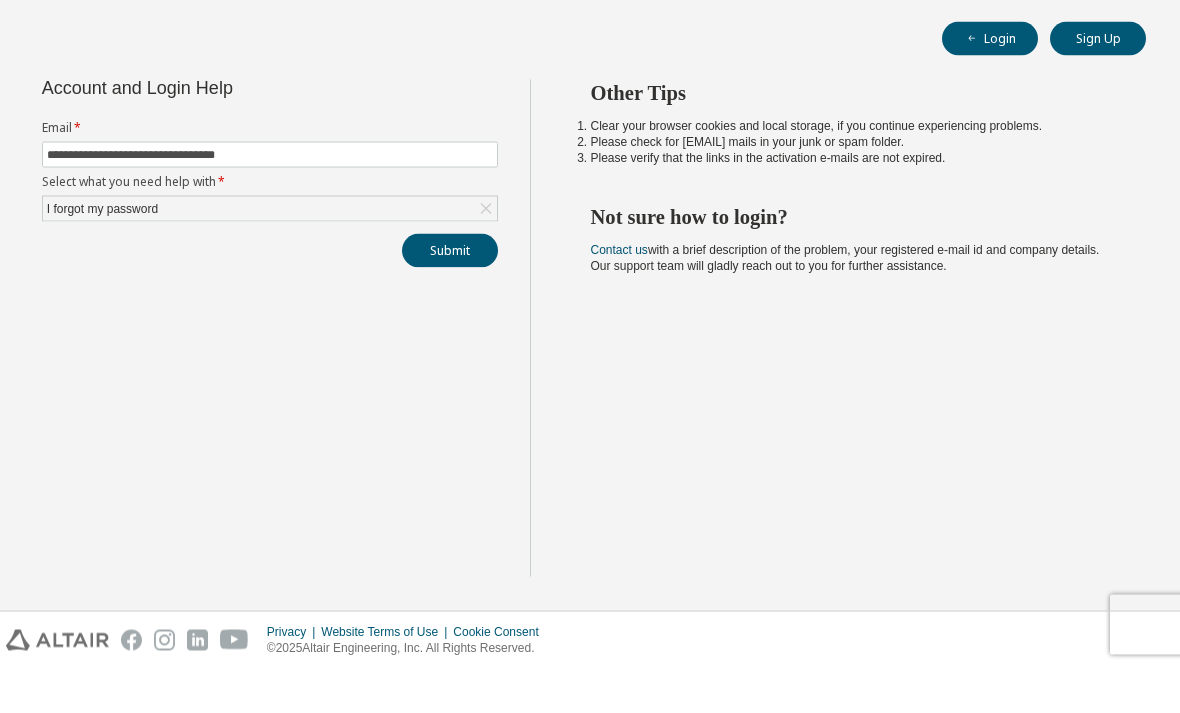 click on "Submit" at bounding box center [450, 295] 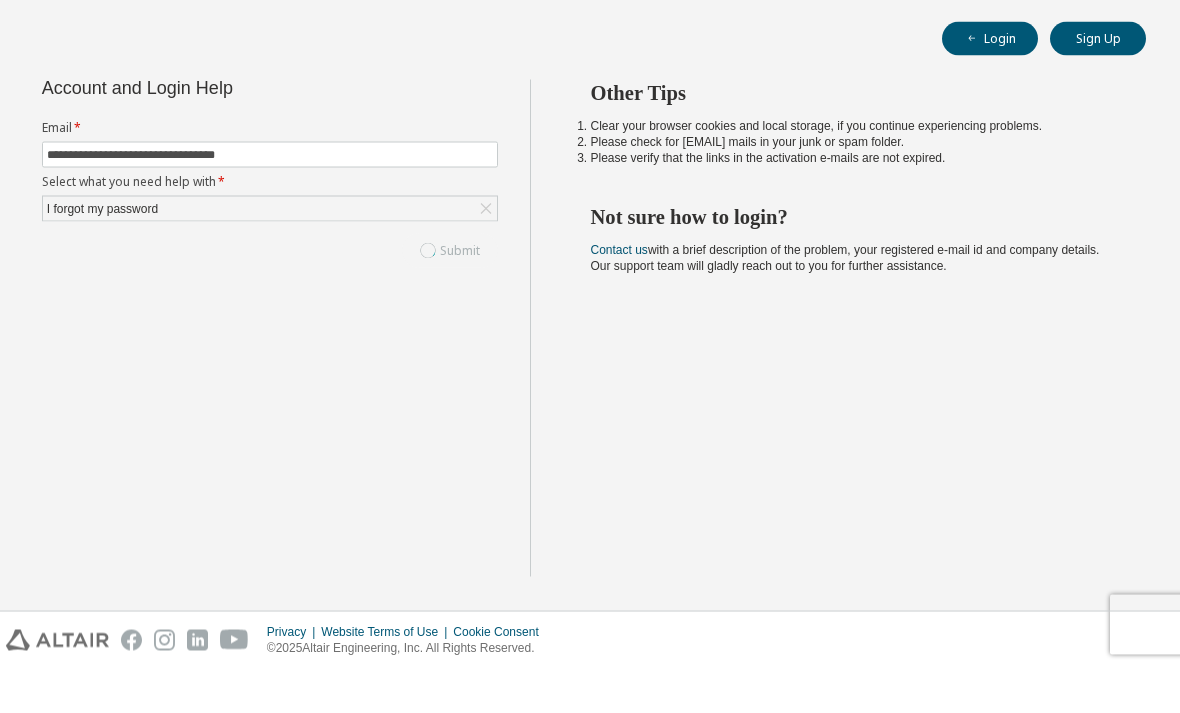 scroll, scrollTop: 45, scrollLeft: 0, axis: vertical 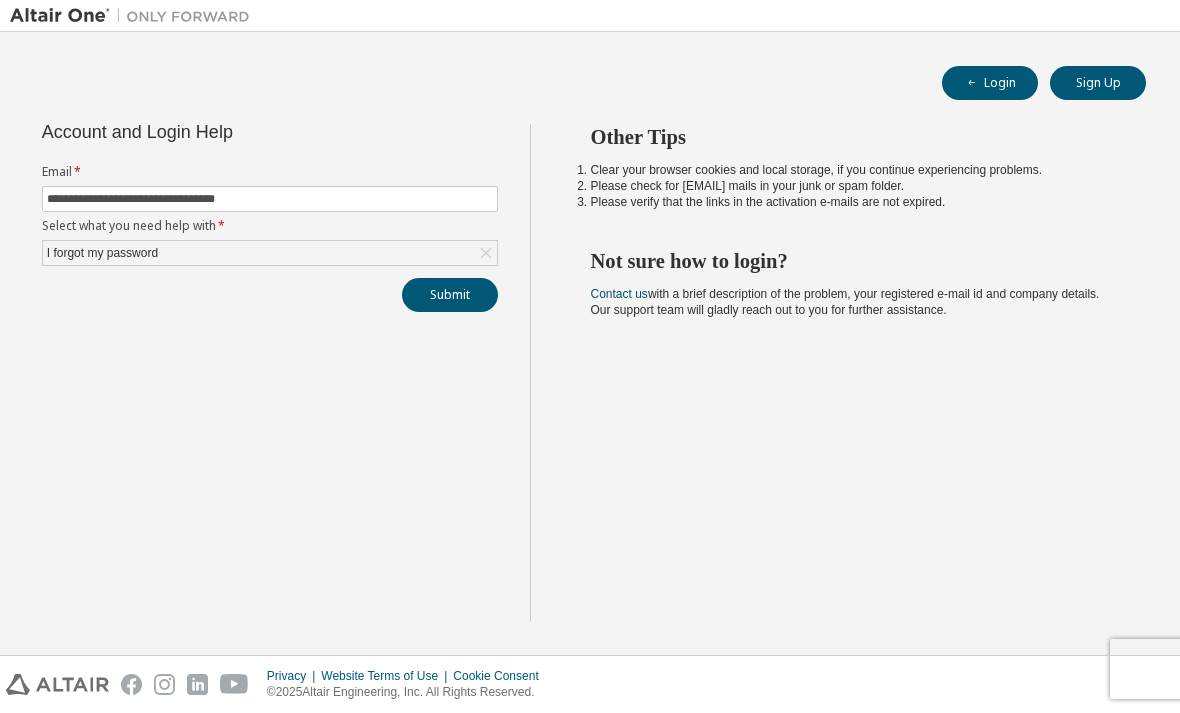 click on "Submit" at bounding box center [450, 295] 